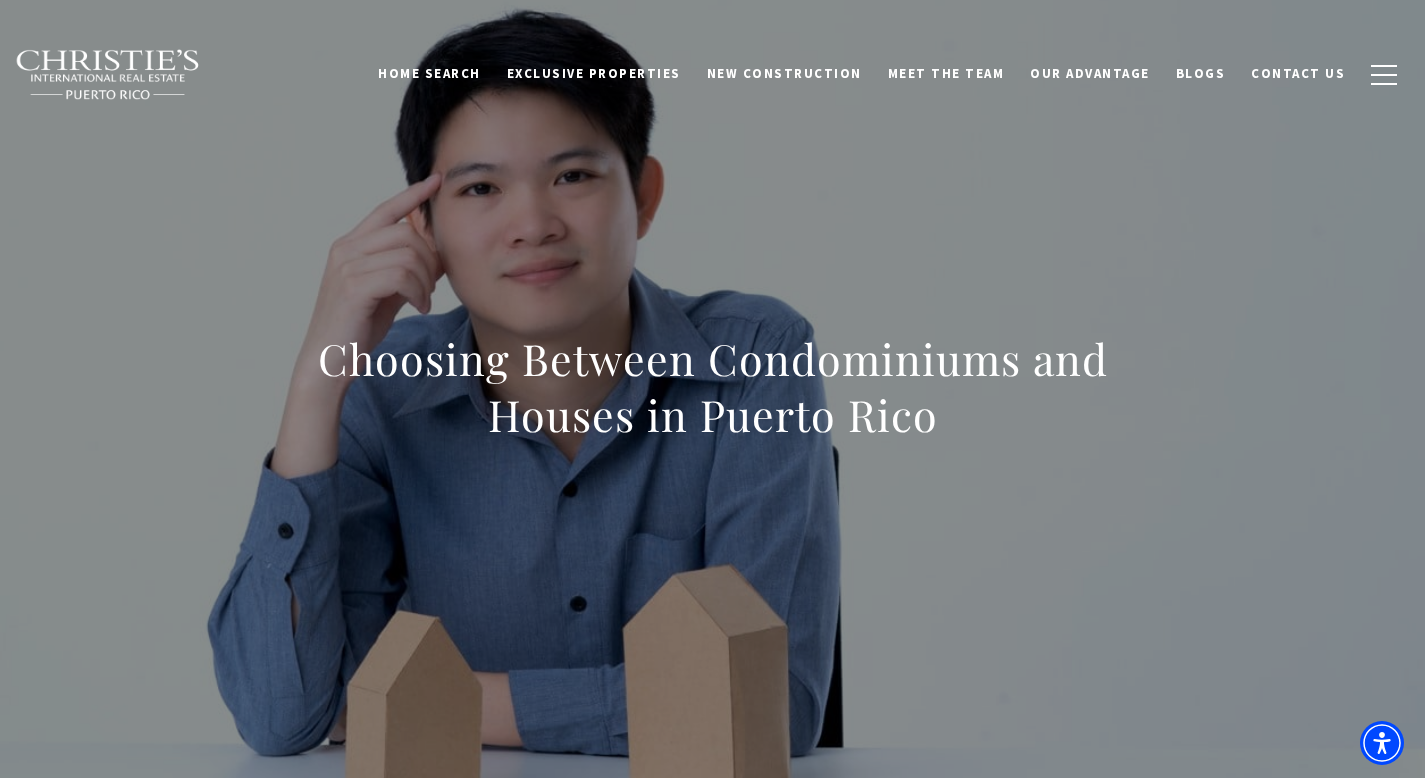 scroll, scrollTop: 0, scrollLeft: 0, axis: both 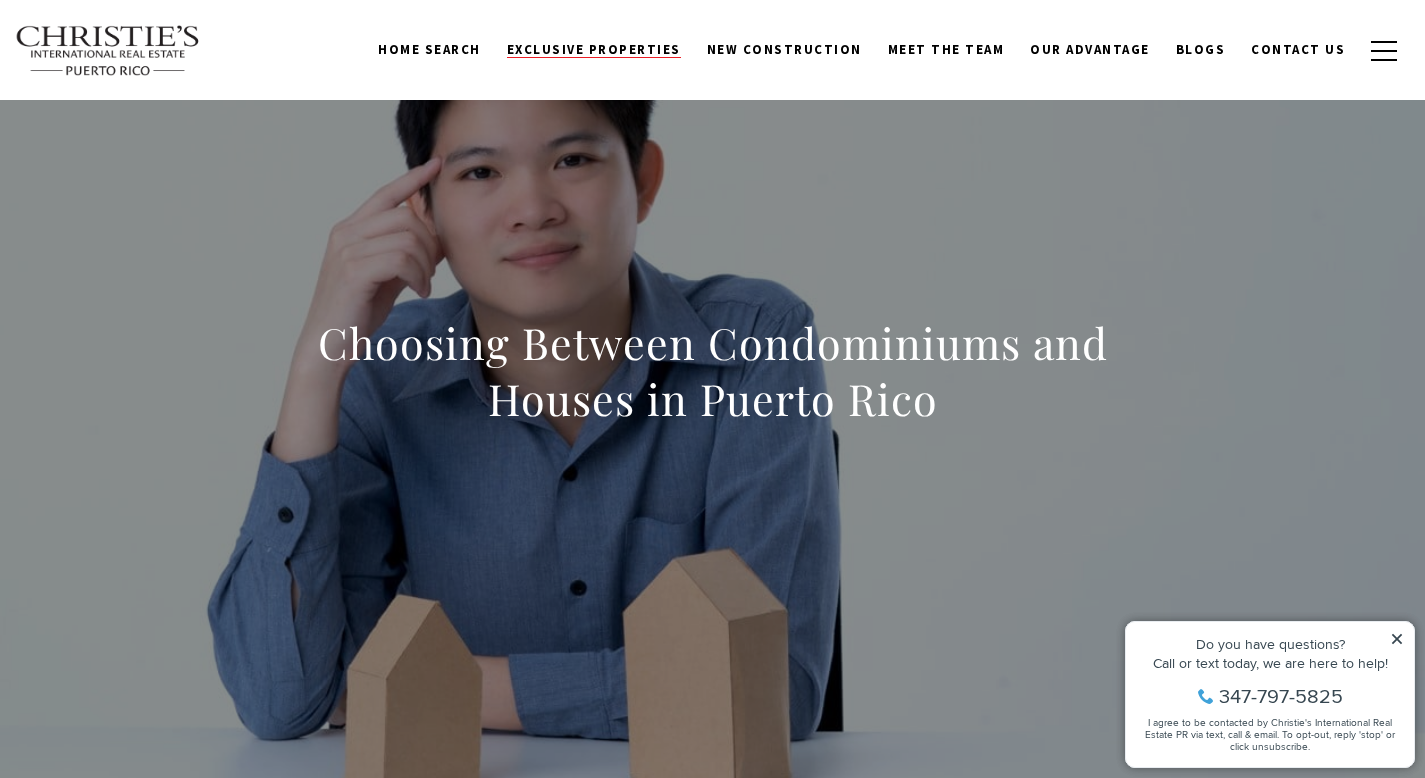 click on "Exclusive Properties" at bounding box center (594, 49) 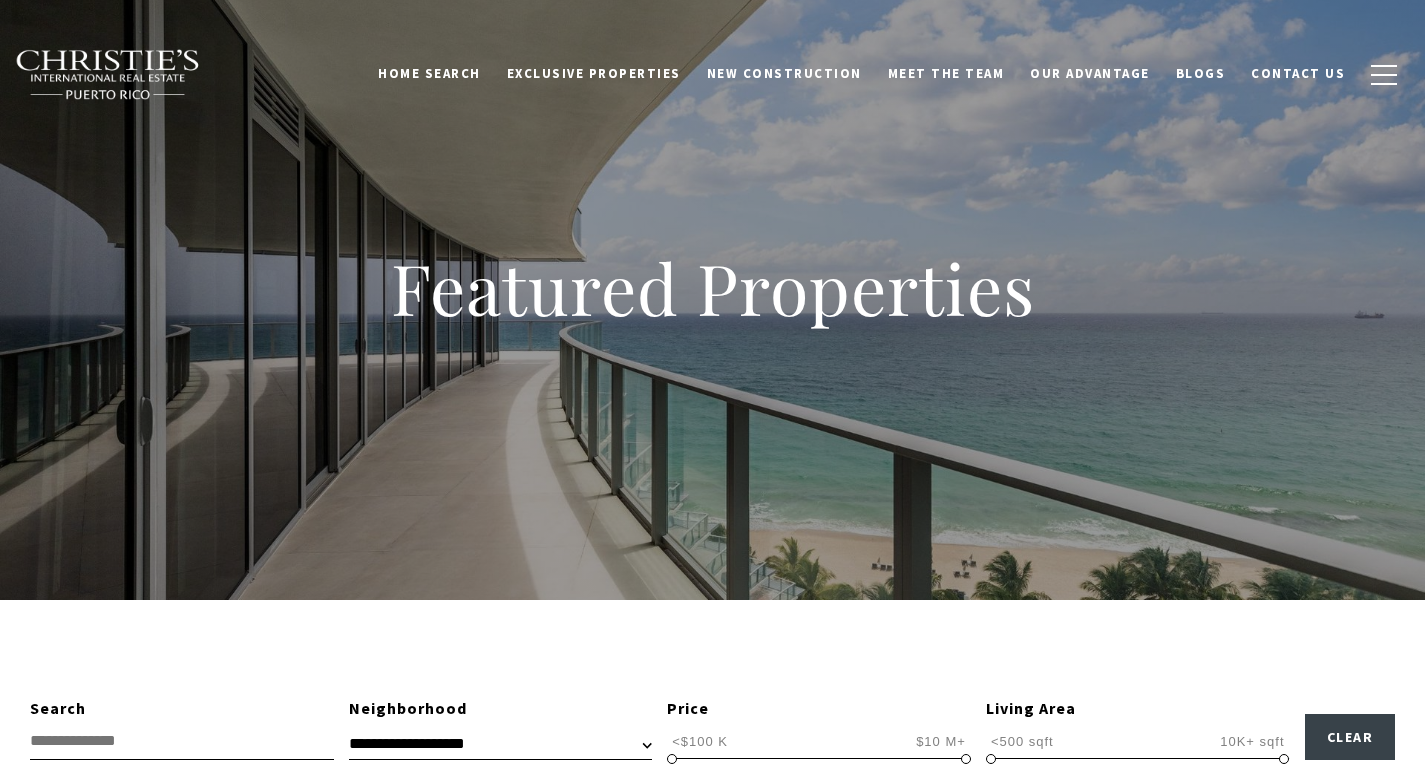 scroll, scrollTop: 0, scrollLeft: 0, axis: both 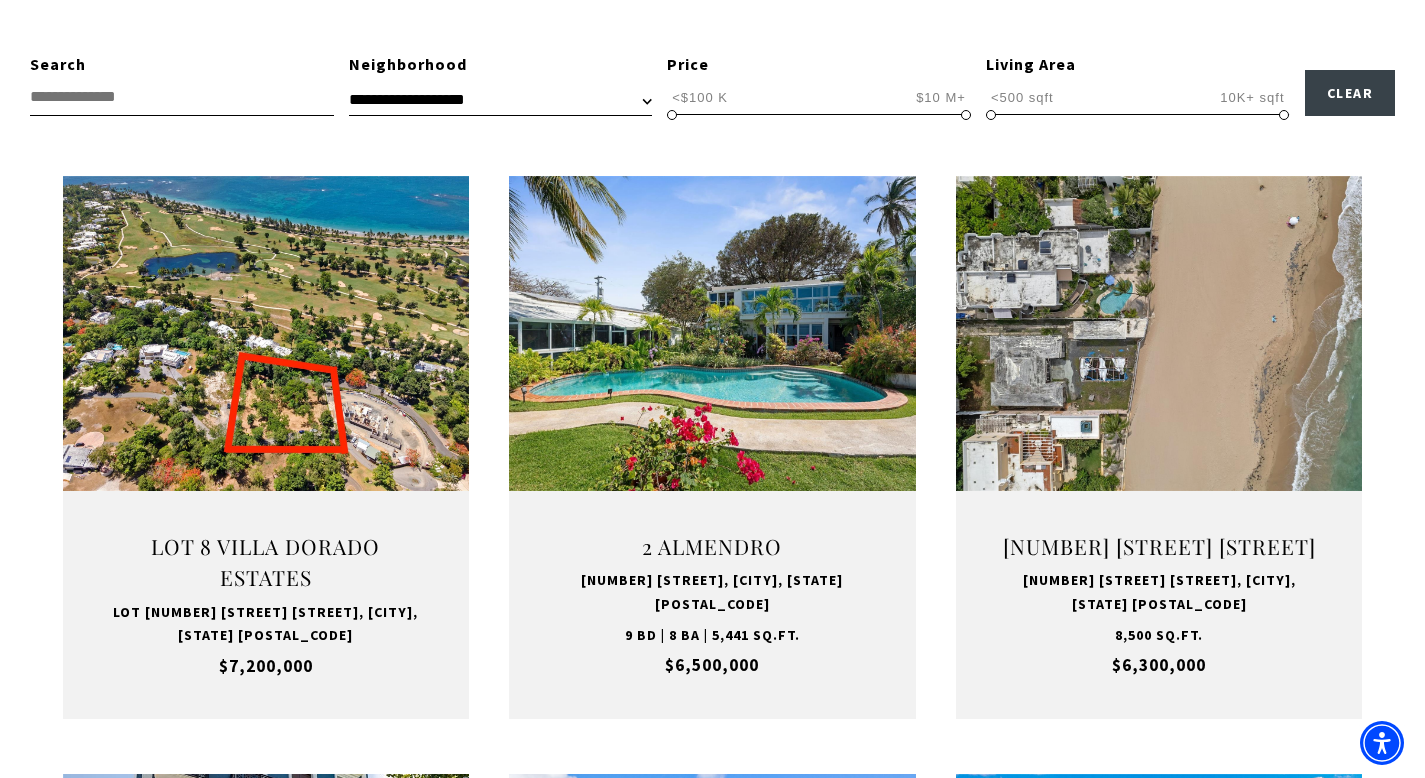 click on "**********" at bounding box center (500, 100) 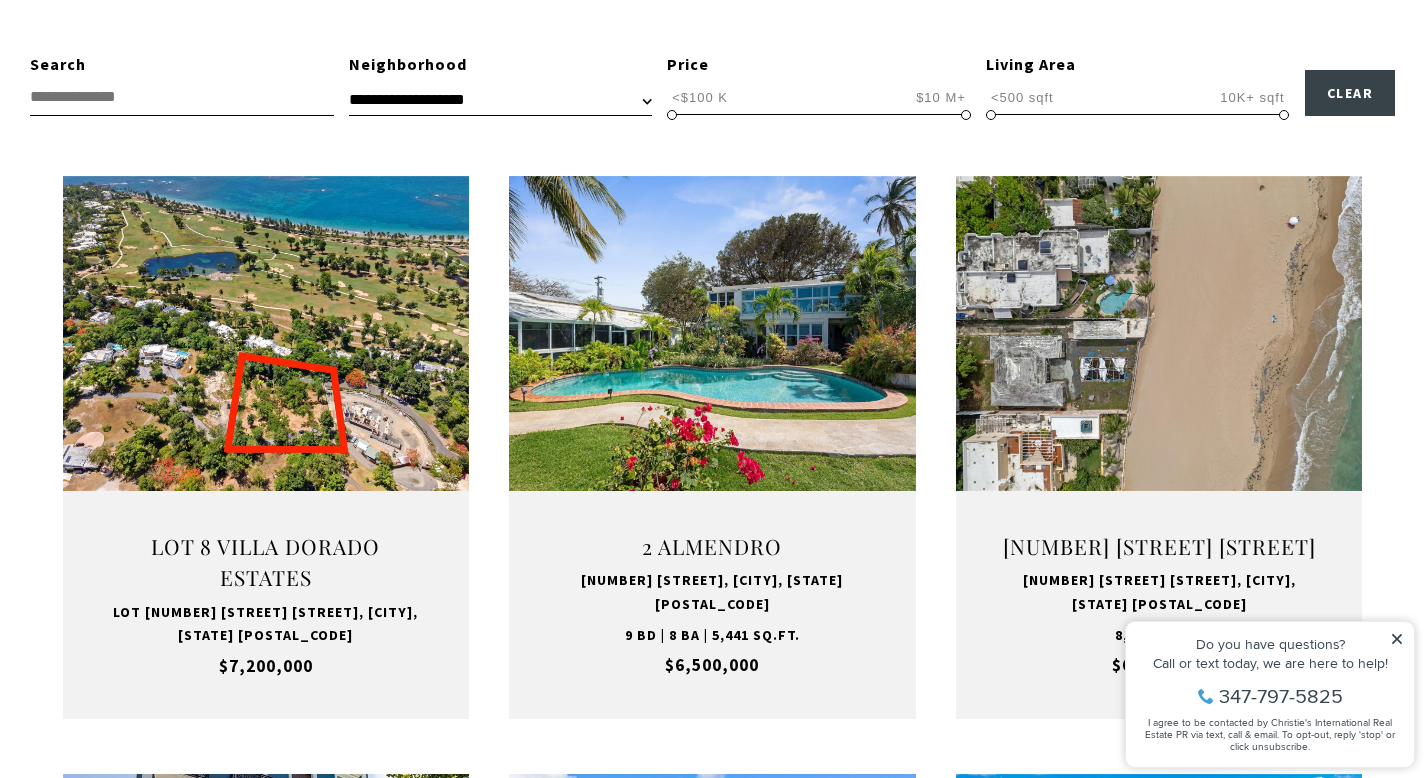 scroll, scrollTop: 0, scrollLeft: 0, axis: both 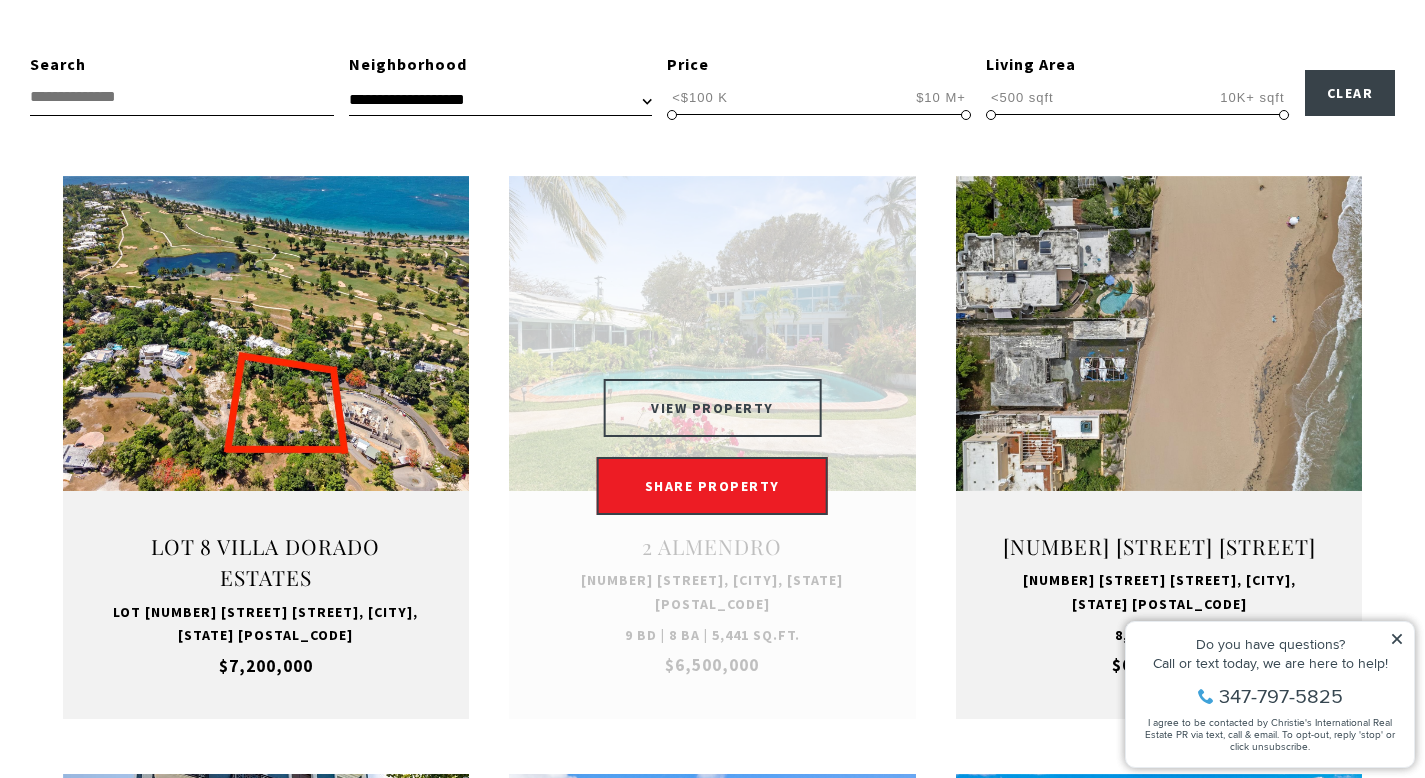 click on "VIEW PROPERTY" at bounding box center (712, 408) 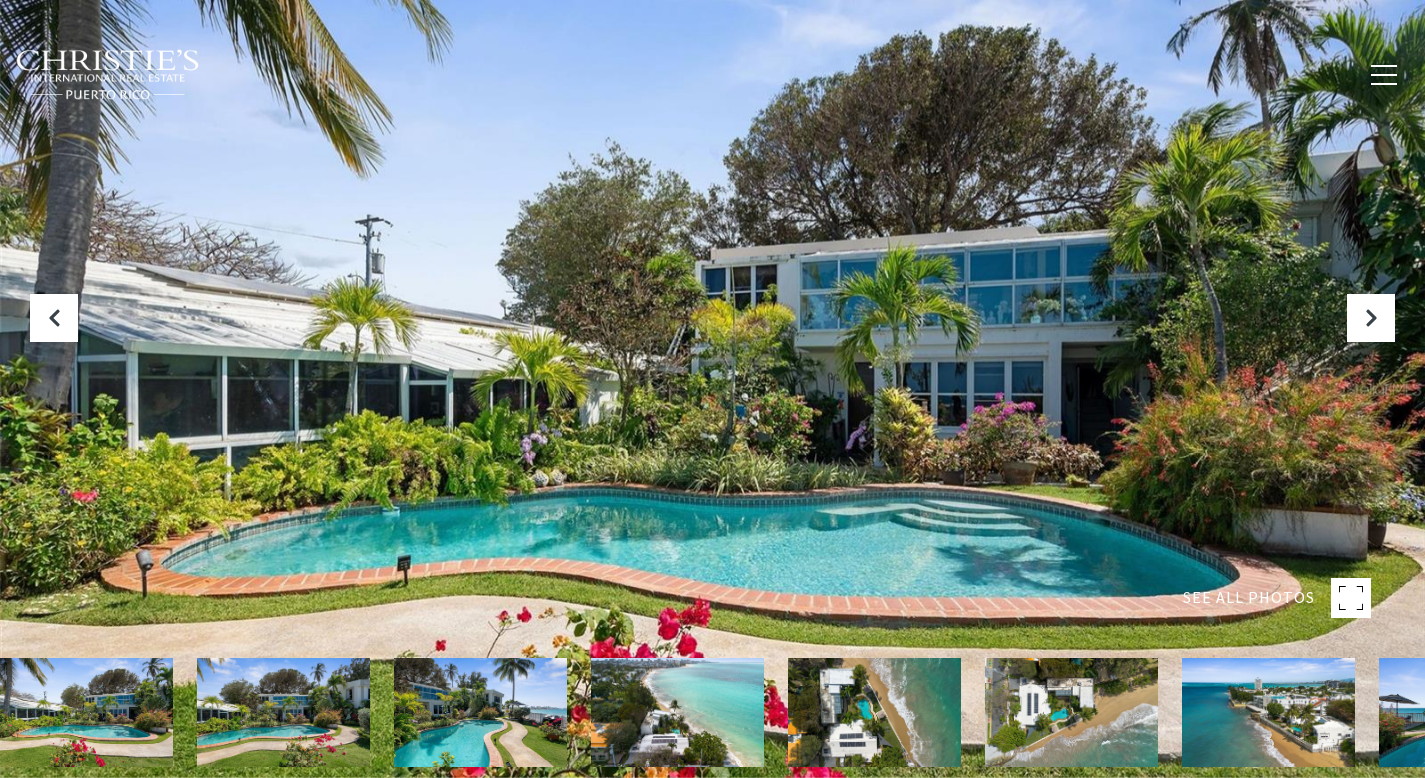 scroll, scrollTop: 0, scrollLeft: 0, axis: both 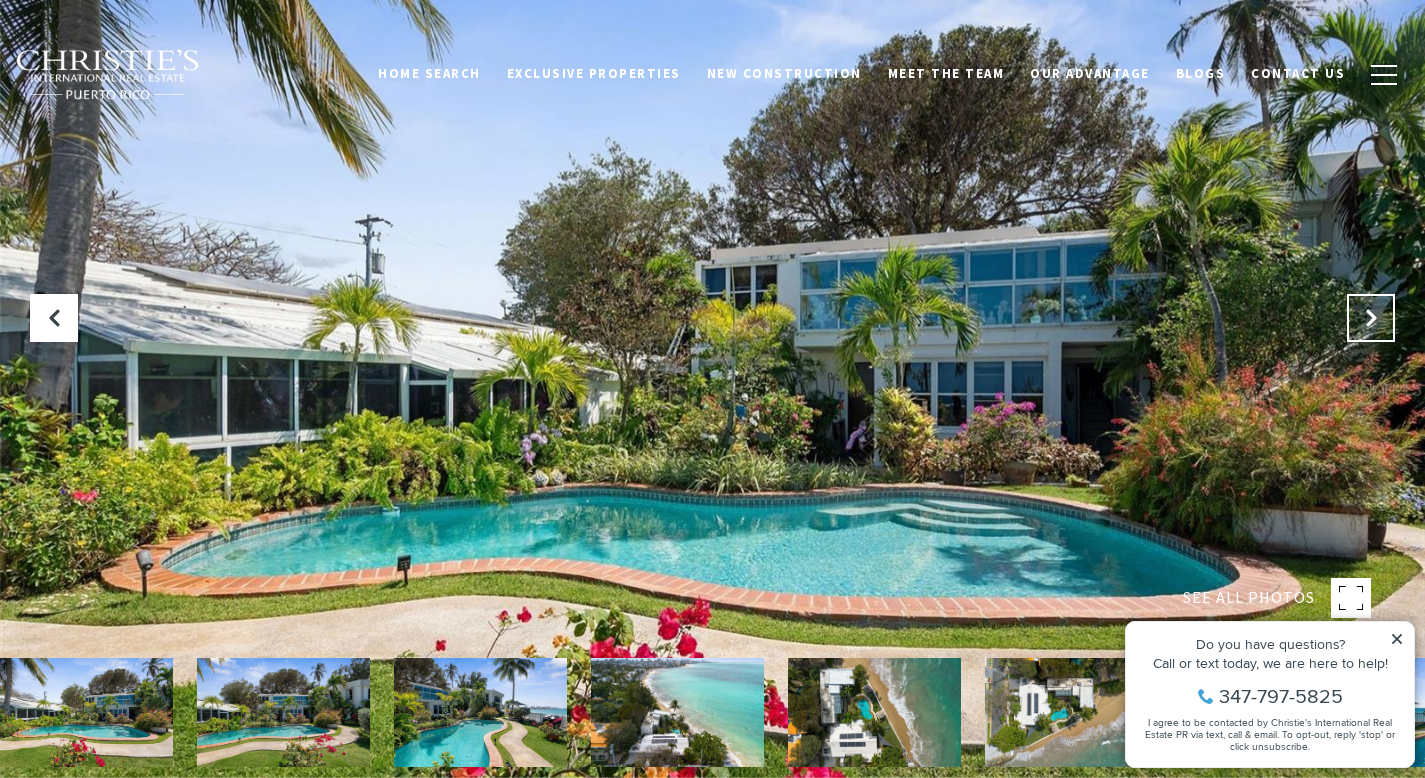 click at bounding box center [1371, 318] 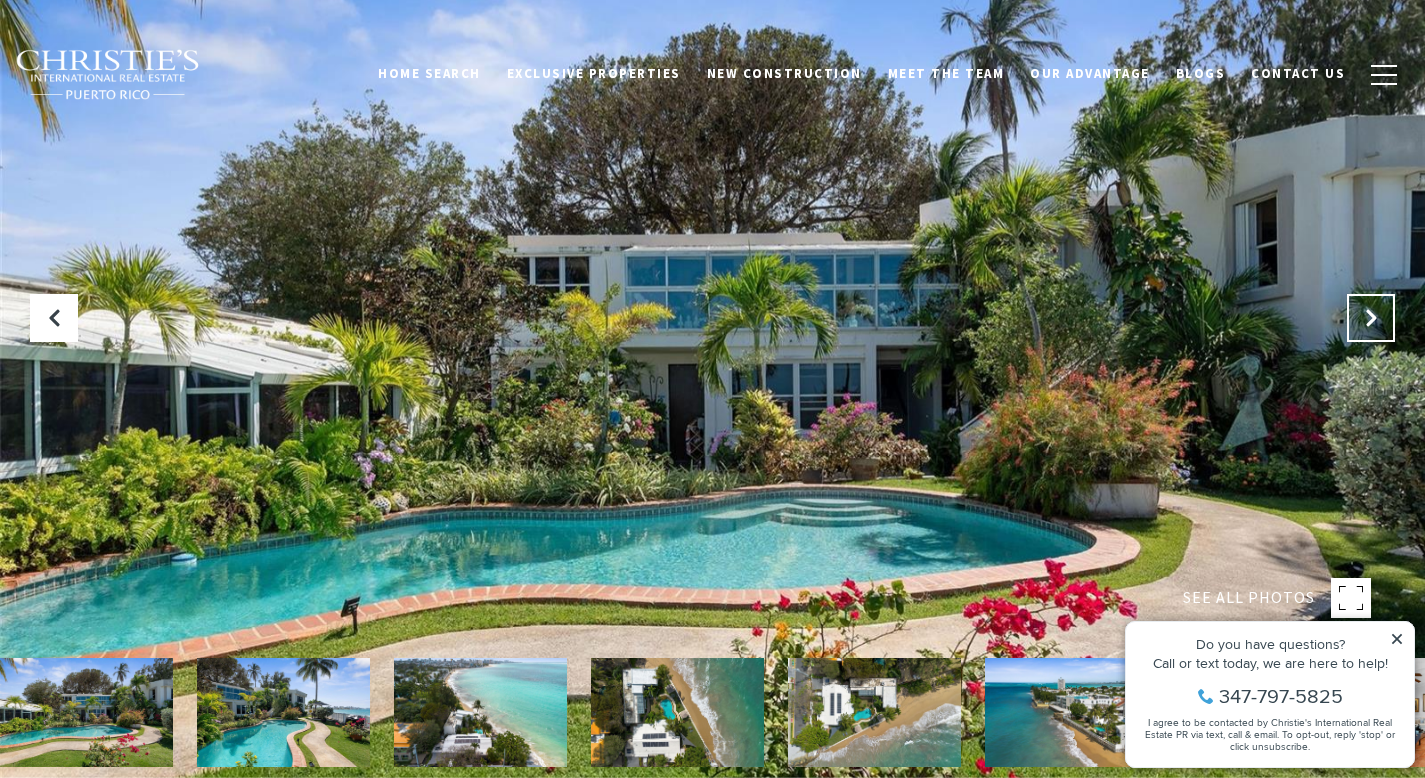 click at bounding box center [1371, 318] 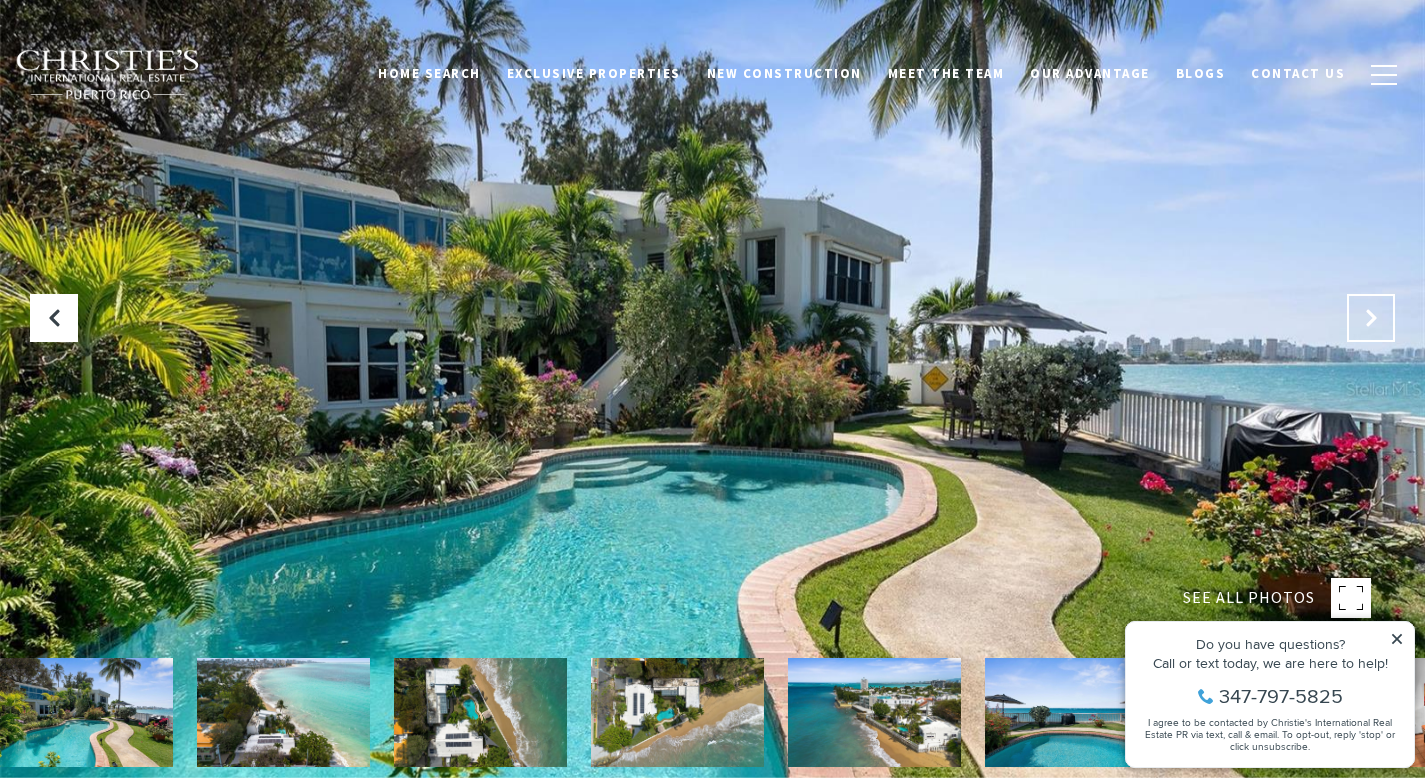 click at bounding box center [1371, 318] 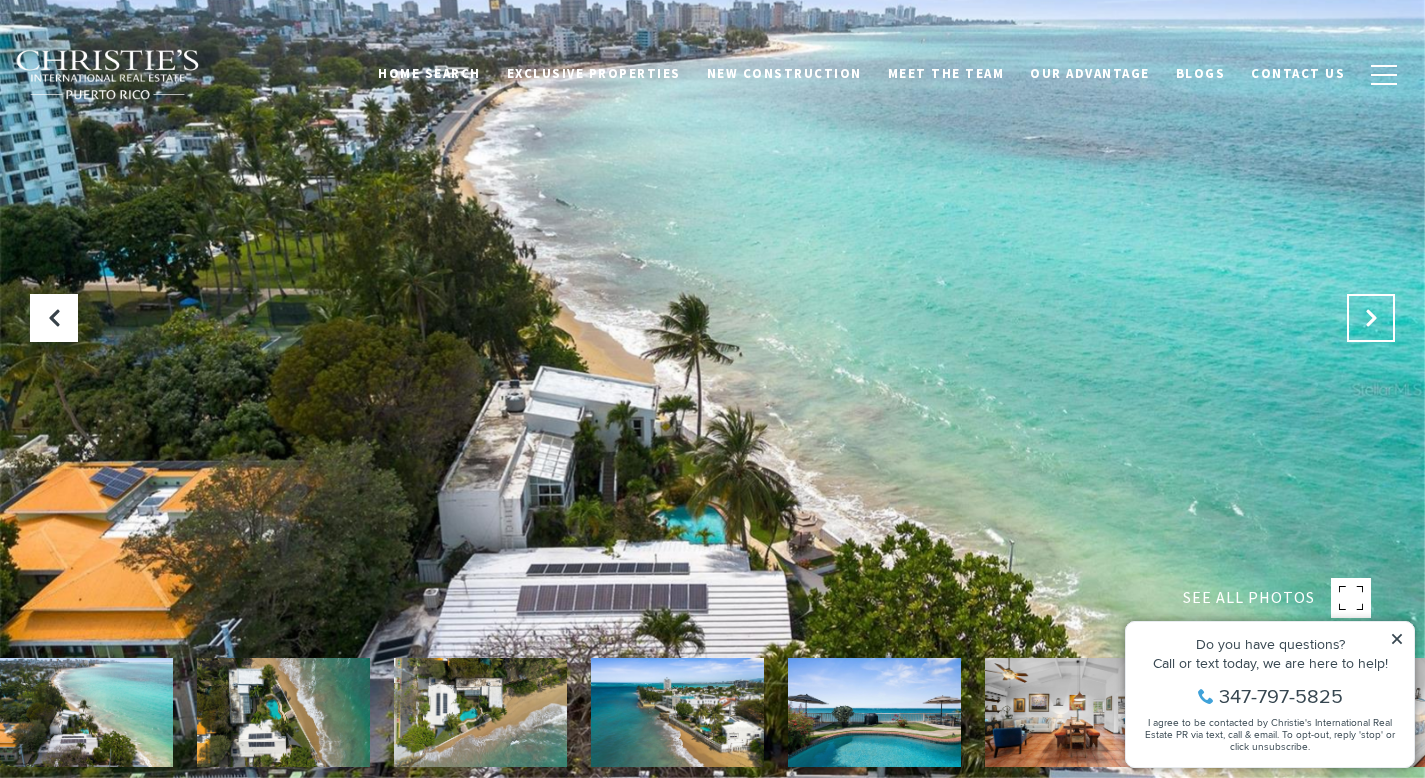 click at bounding box center (1371, 318) 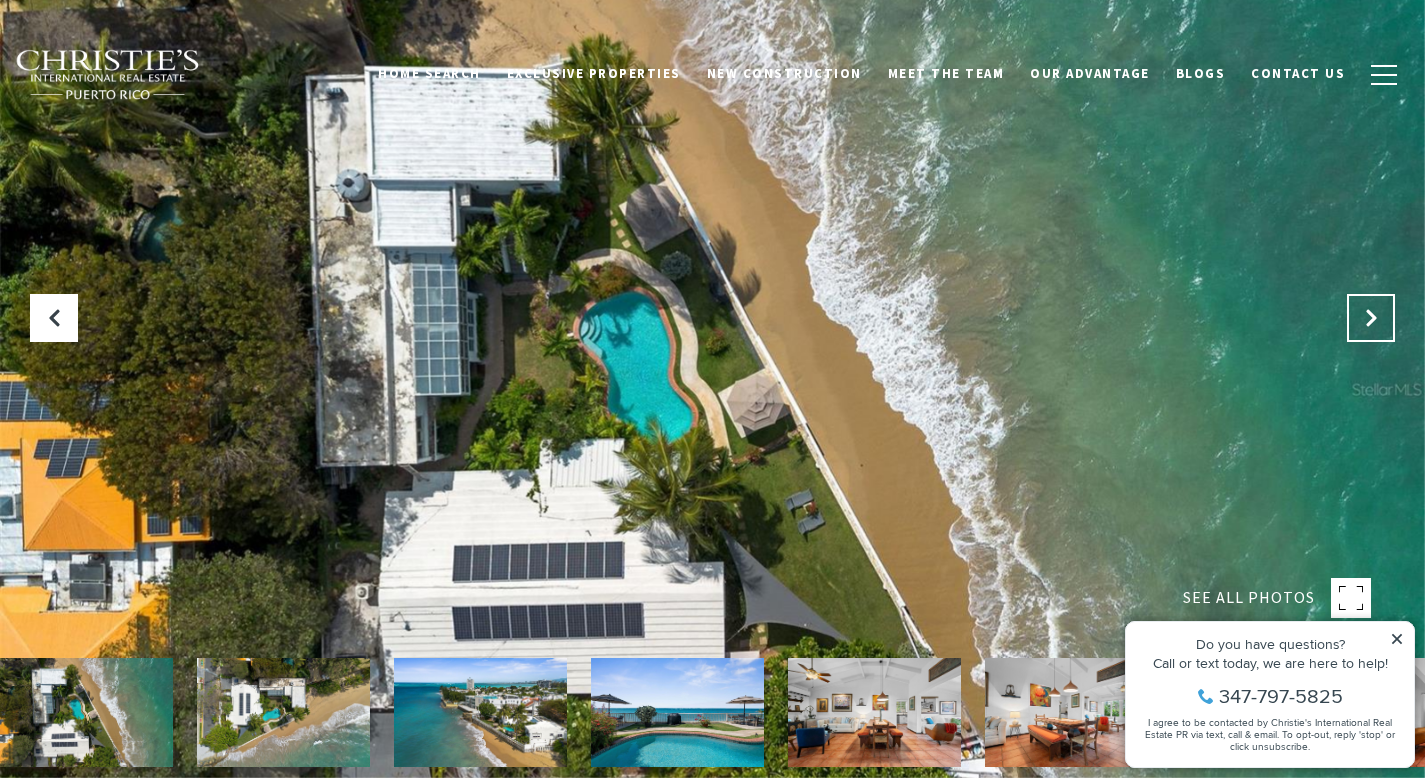 click at bounding box center [1371, 318] 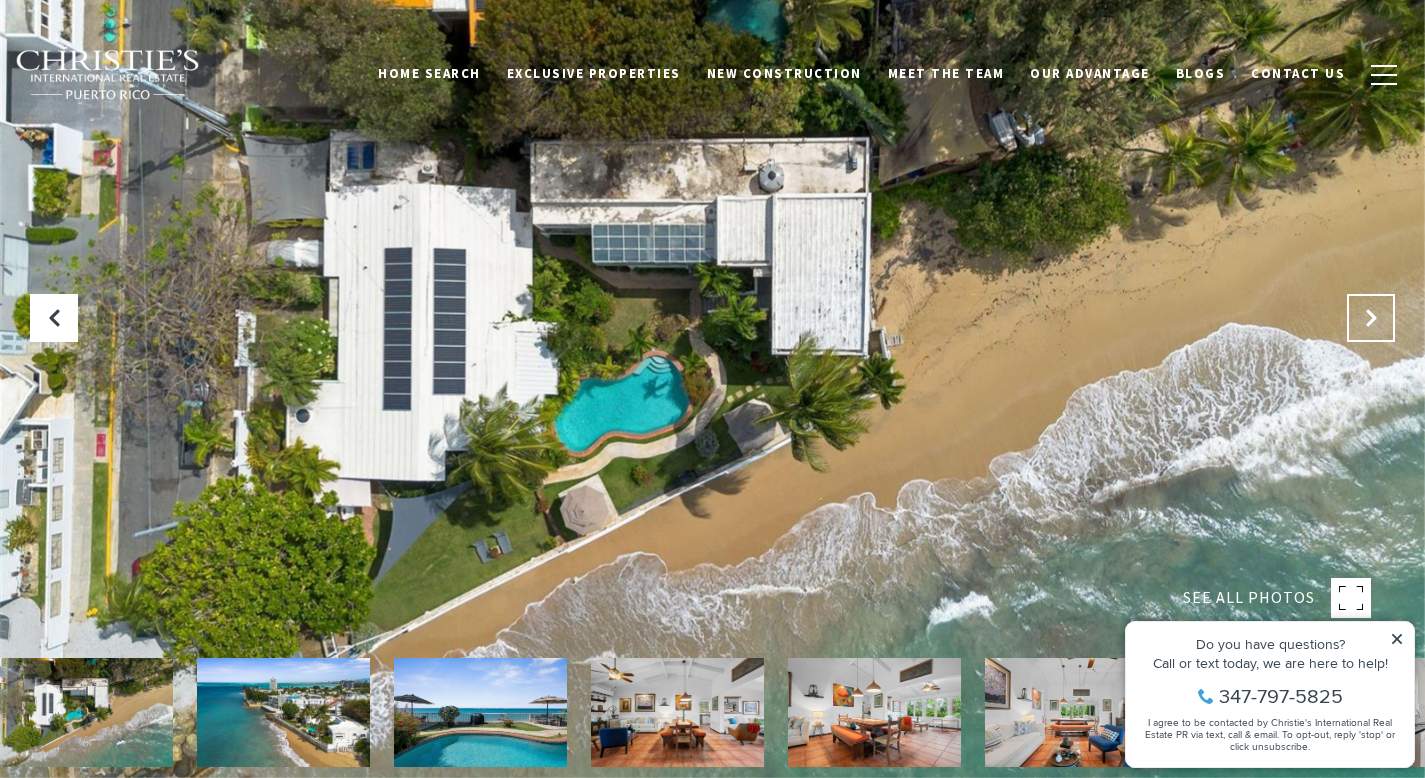 click at bounding box center (1371, 318) 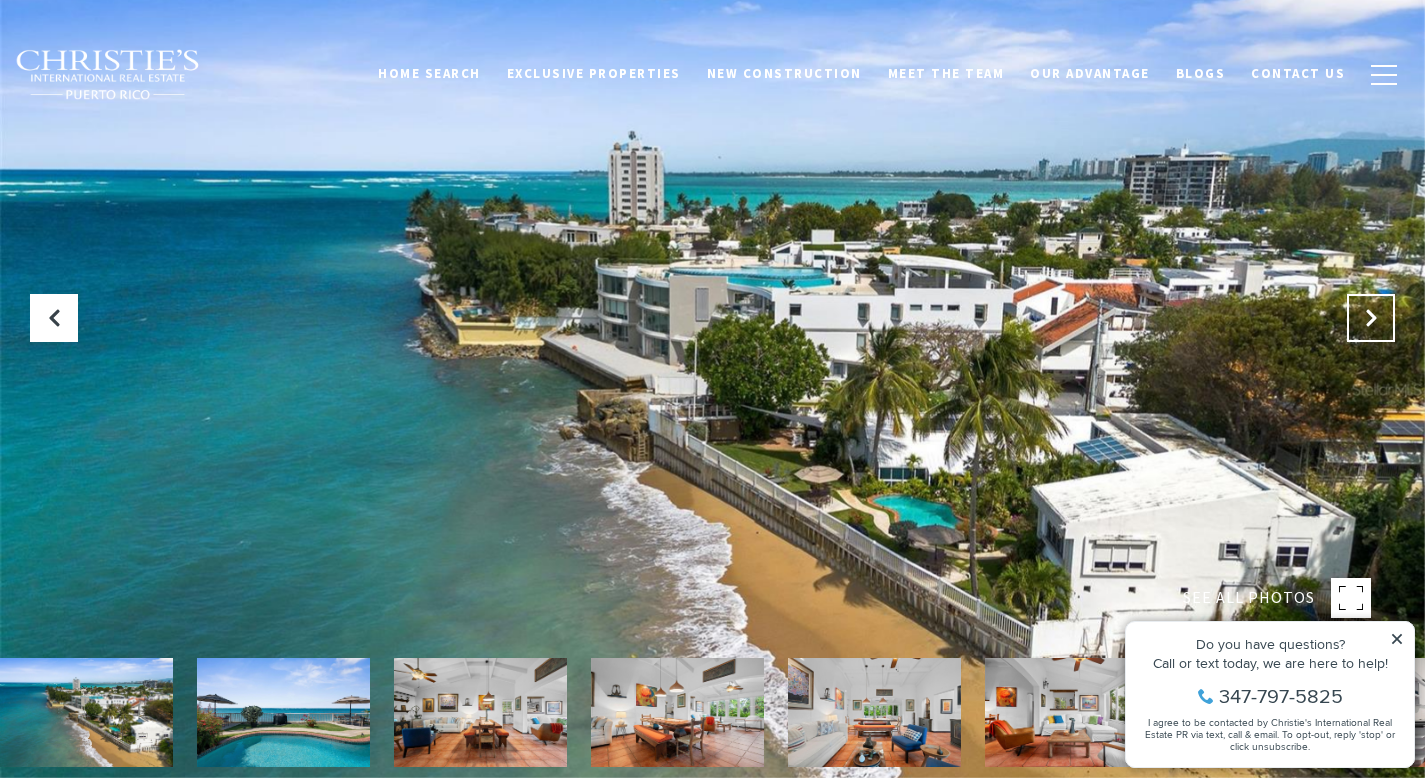 click at bounding box center (1371, 318) 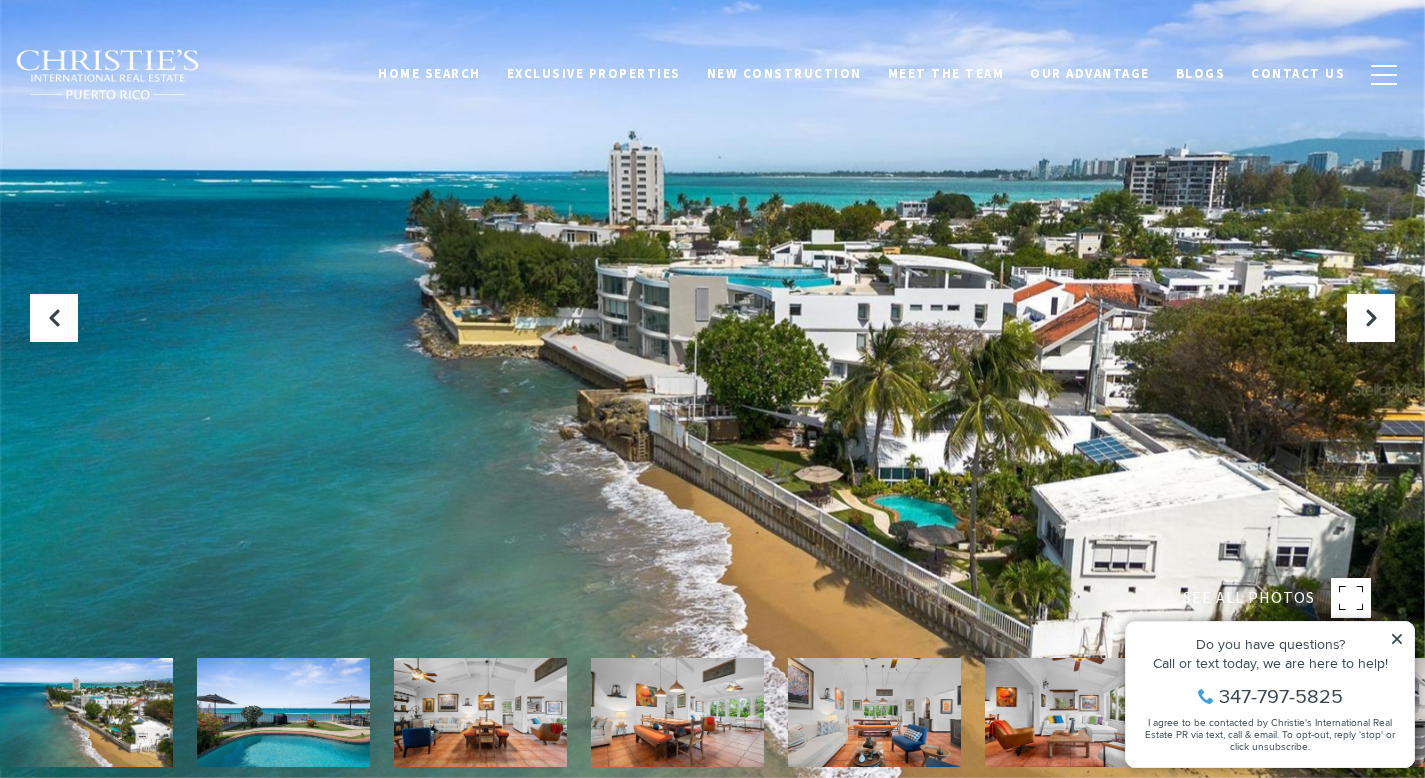 click at bounding box center [874, 712] 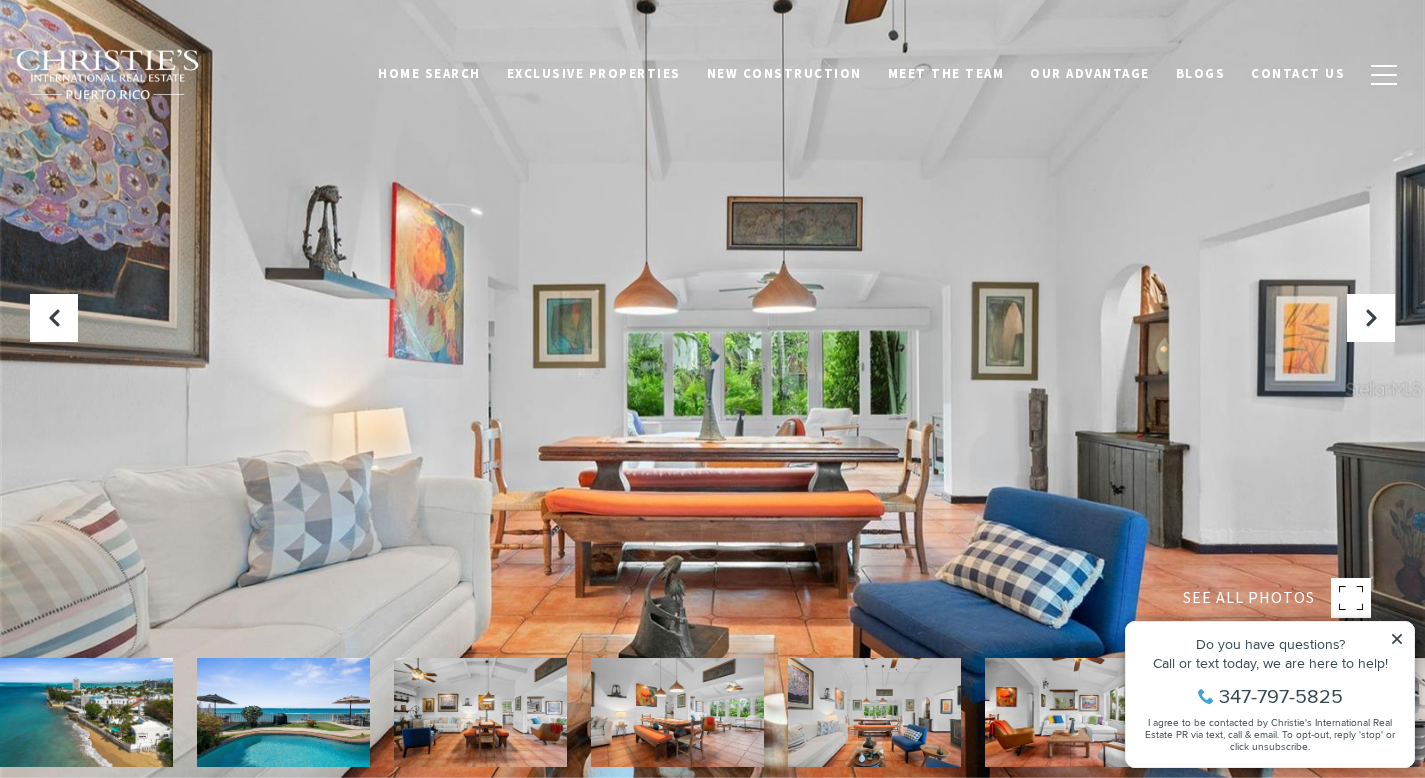 click at bounding box center [874, 712] 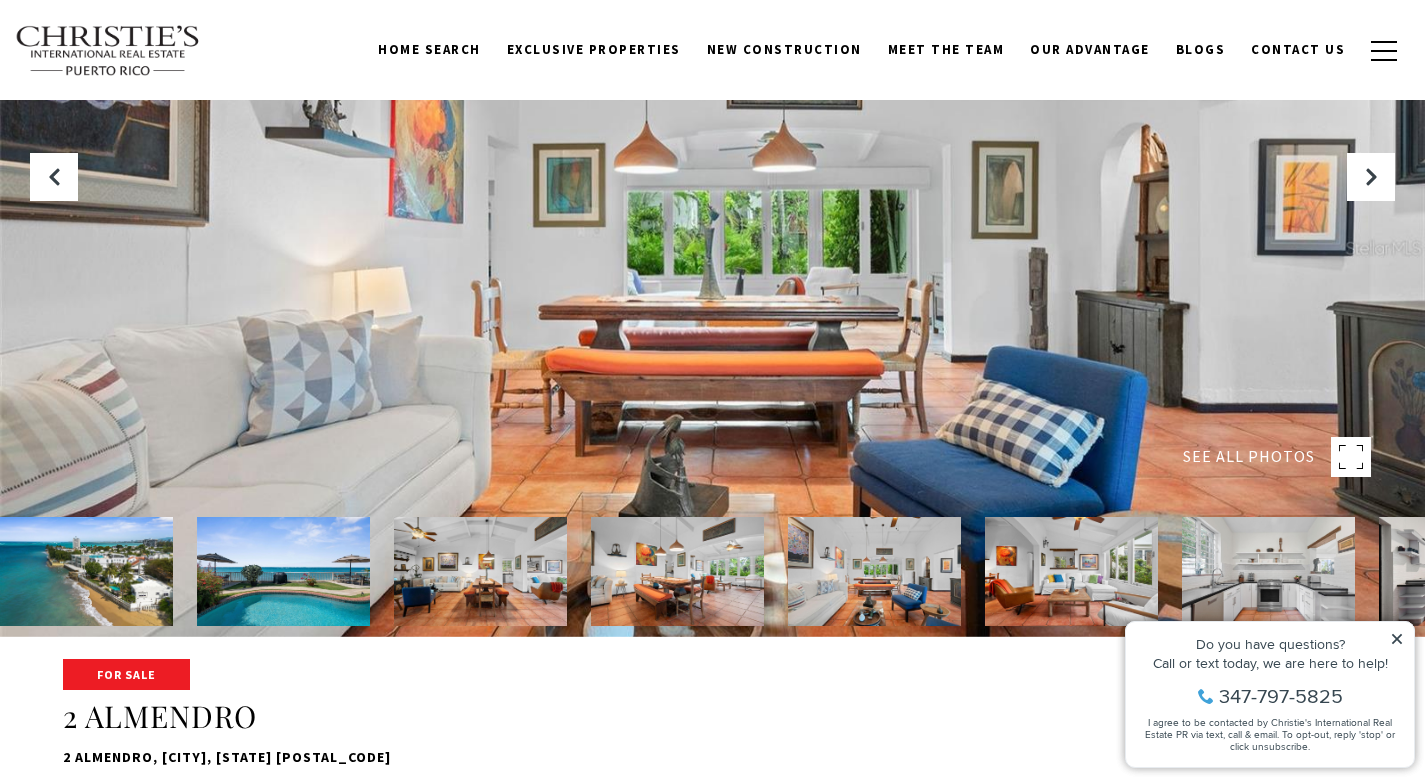 scroll, scrollTop: 134, scrollLeft: 0, axis: vertical 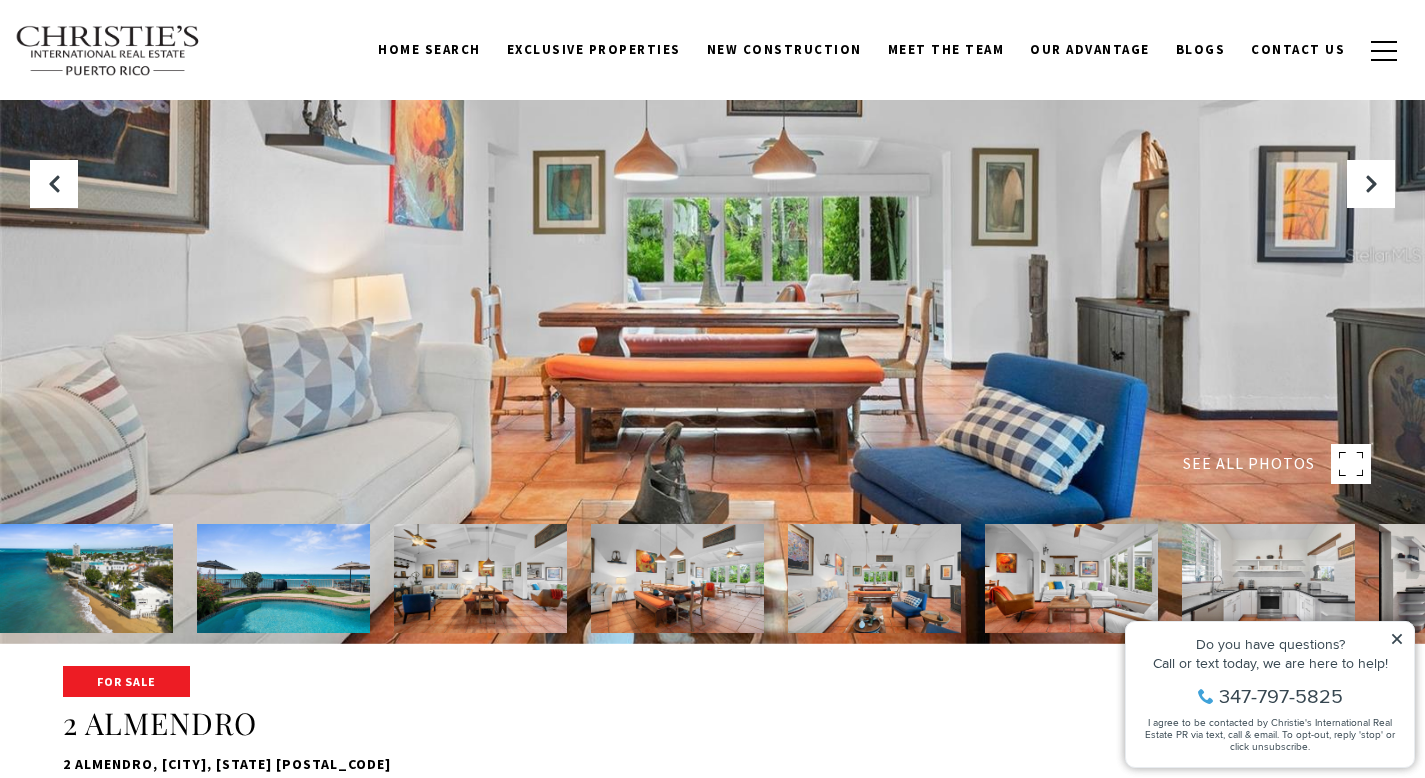 click at bounding box center (712, 255) 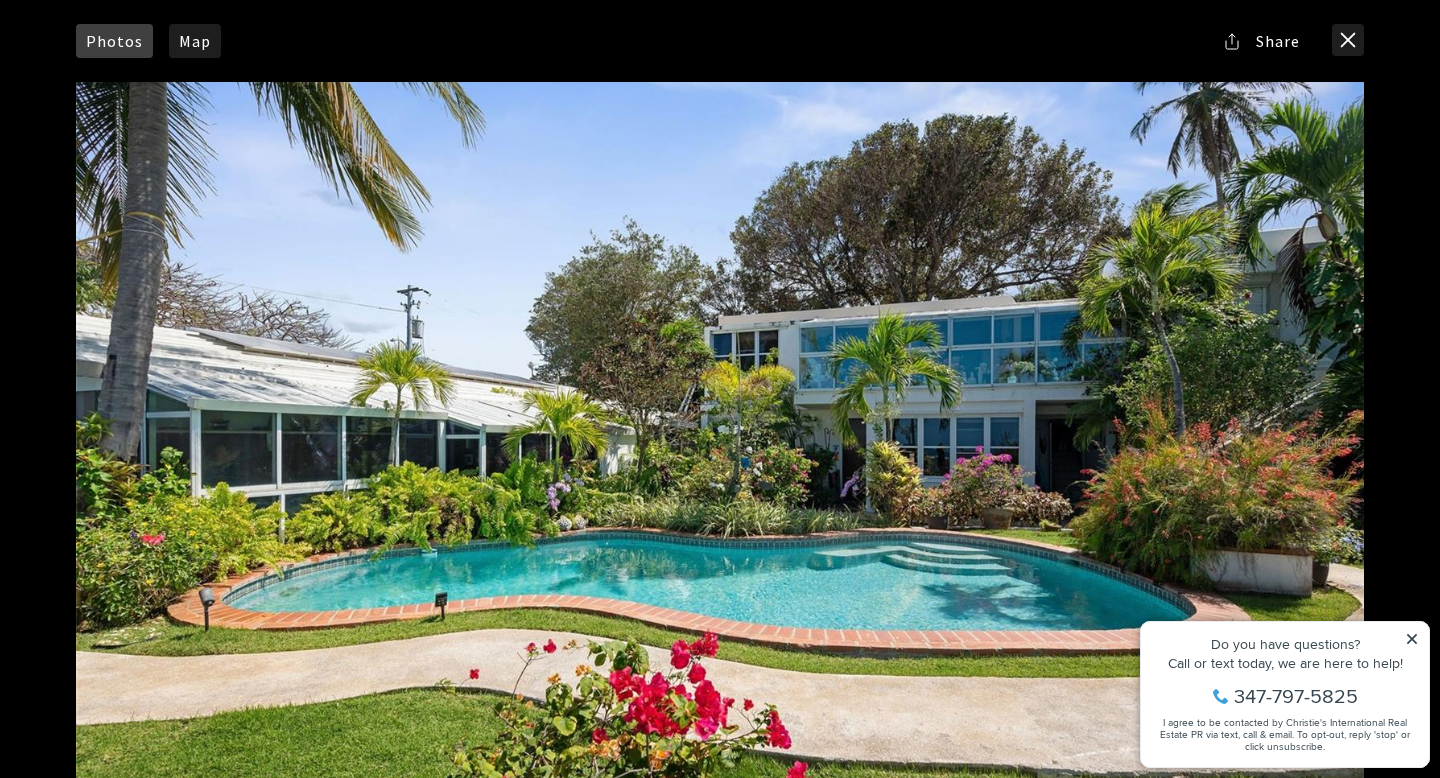 click on "Photos
Map
Street View
Share
Facebook
Twitter
Via Email" at bounding box center (720, 389) 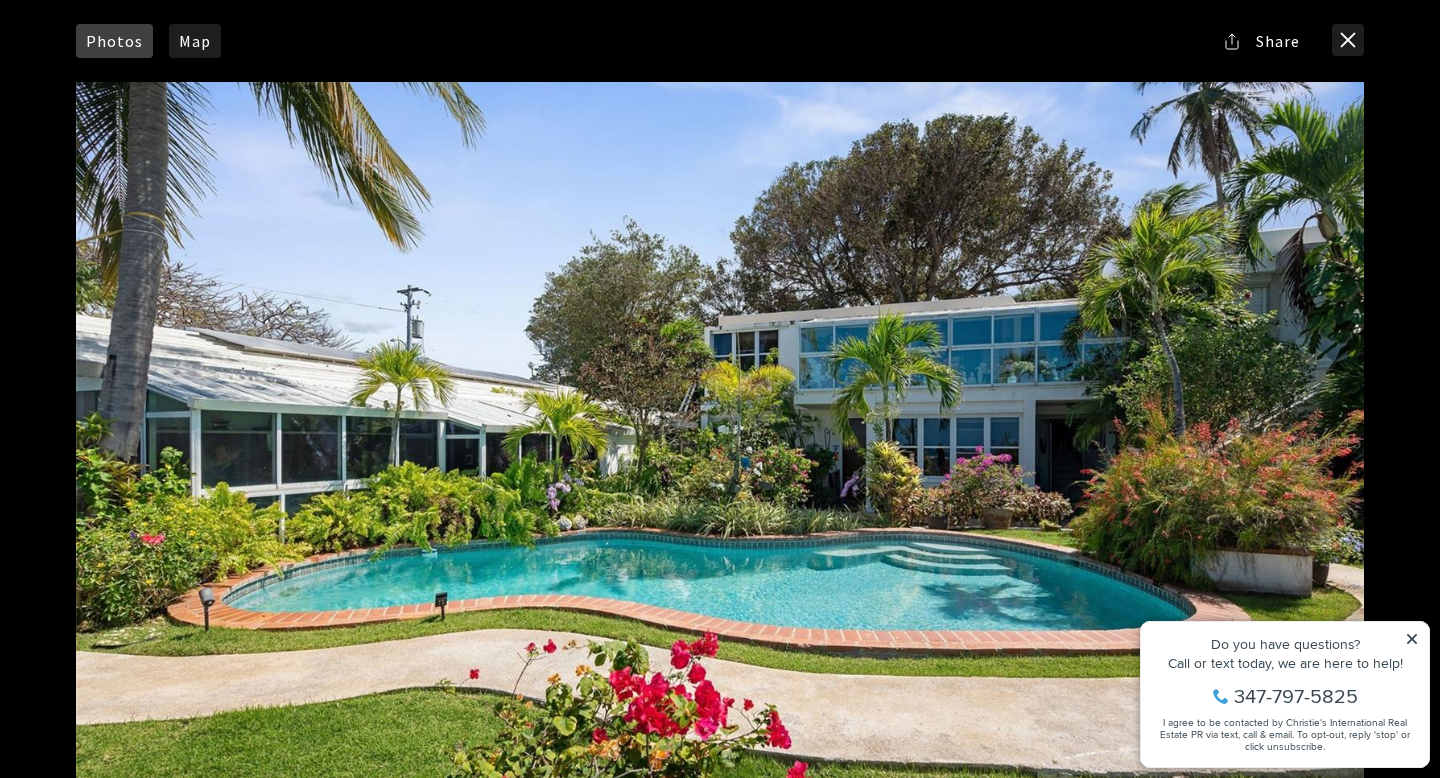 click at bounding box center (720, 442) 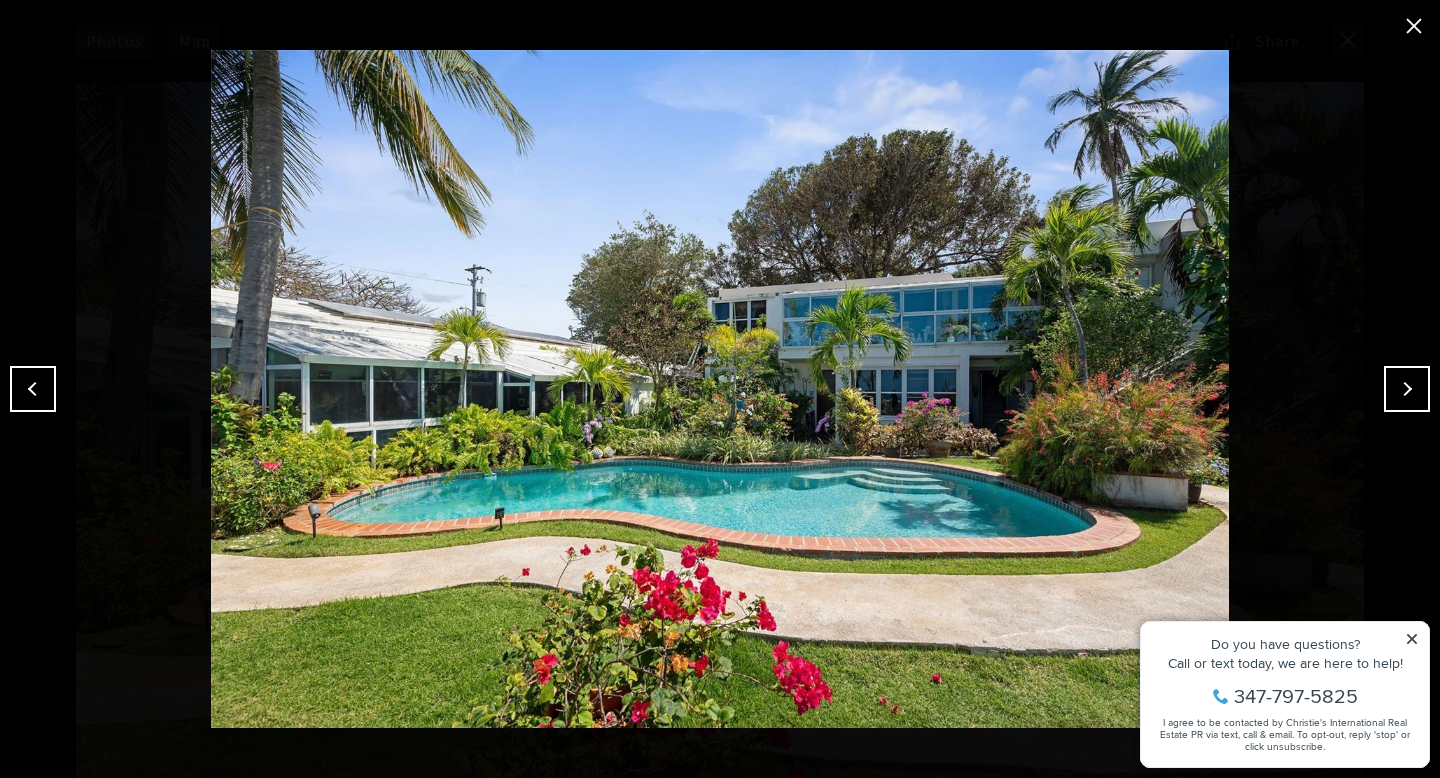 click at bounding box center [1407, 389] 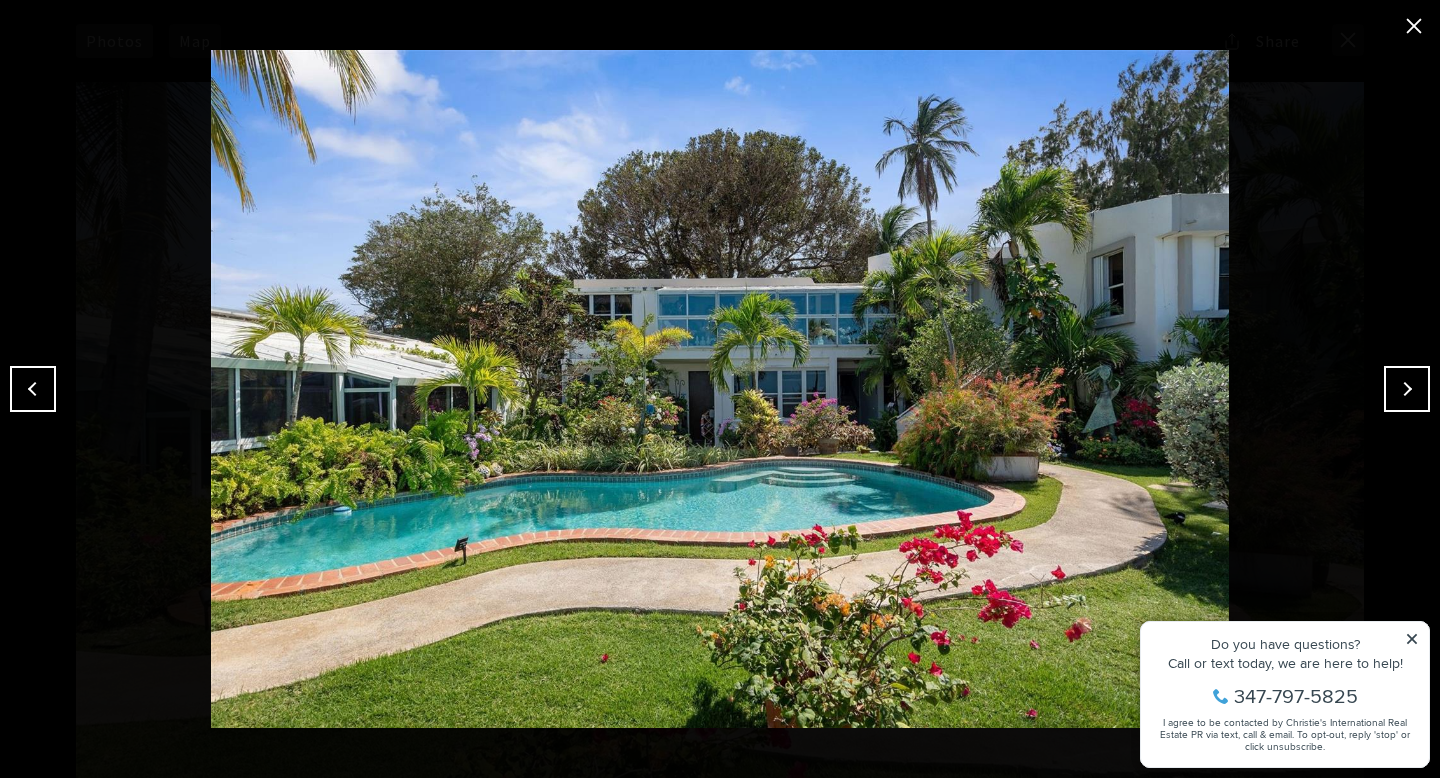 click at bounding box center [1407, 389] 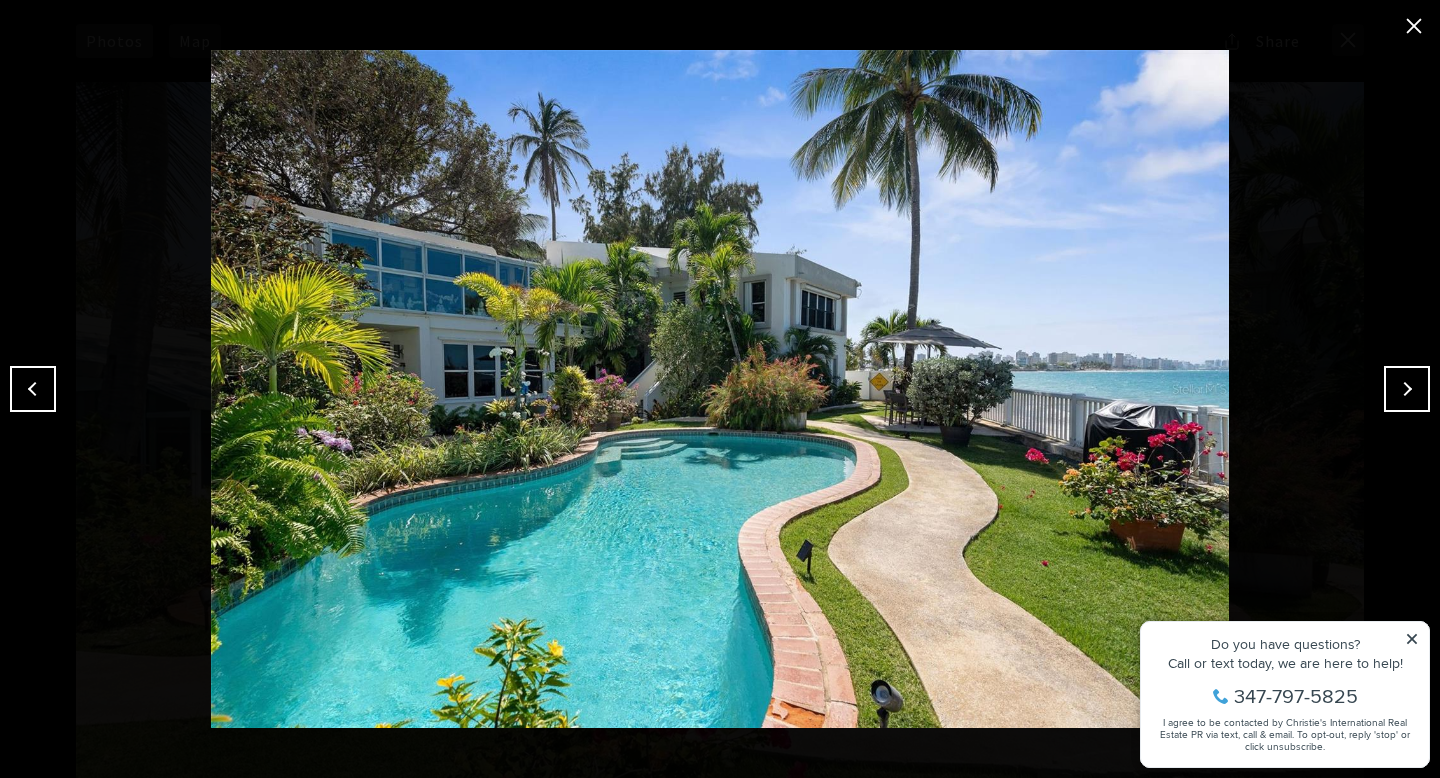 click at bounding box center (1407, 389) 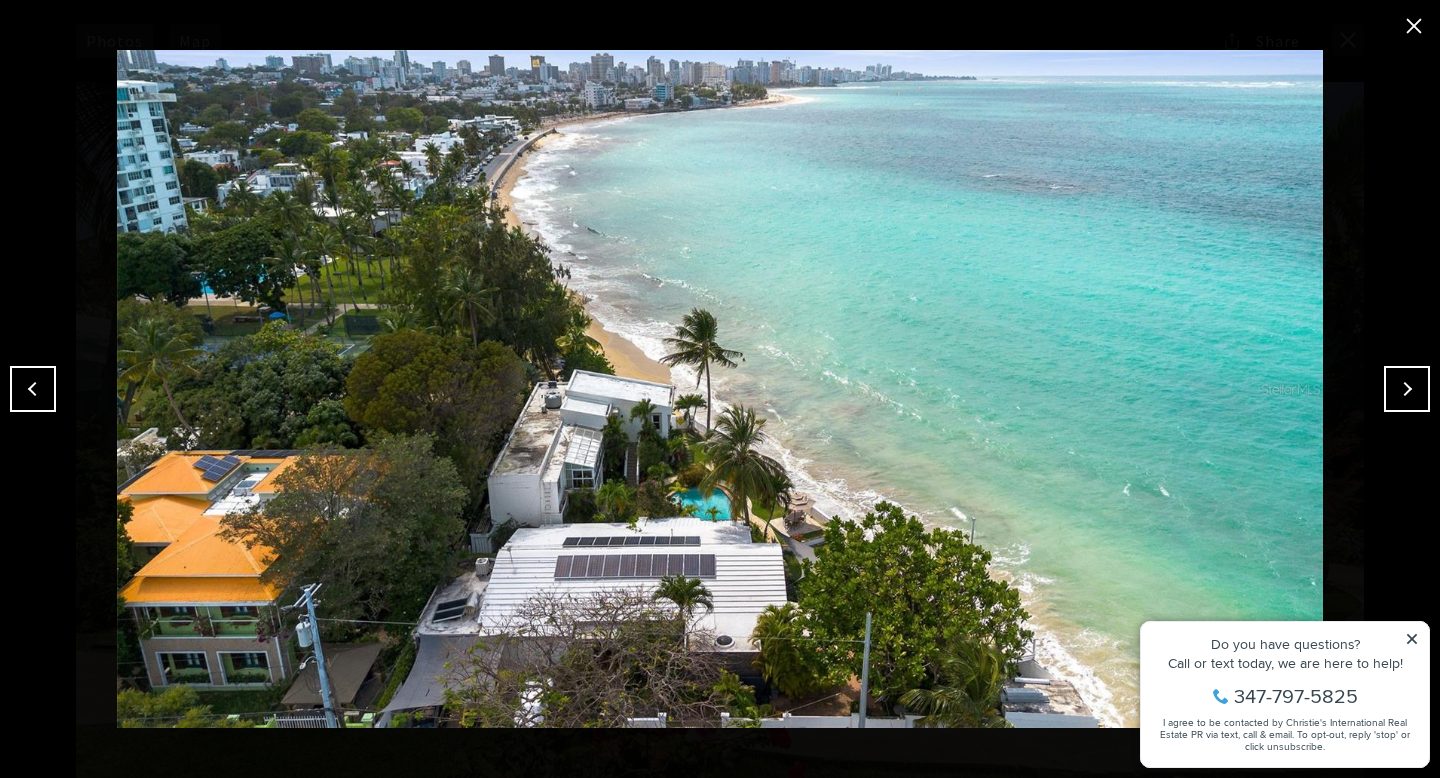 click at bounding box center (1407, 389) 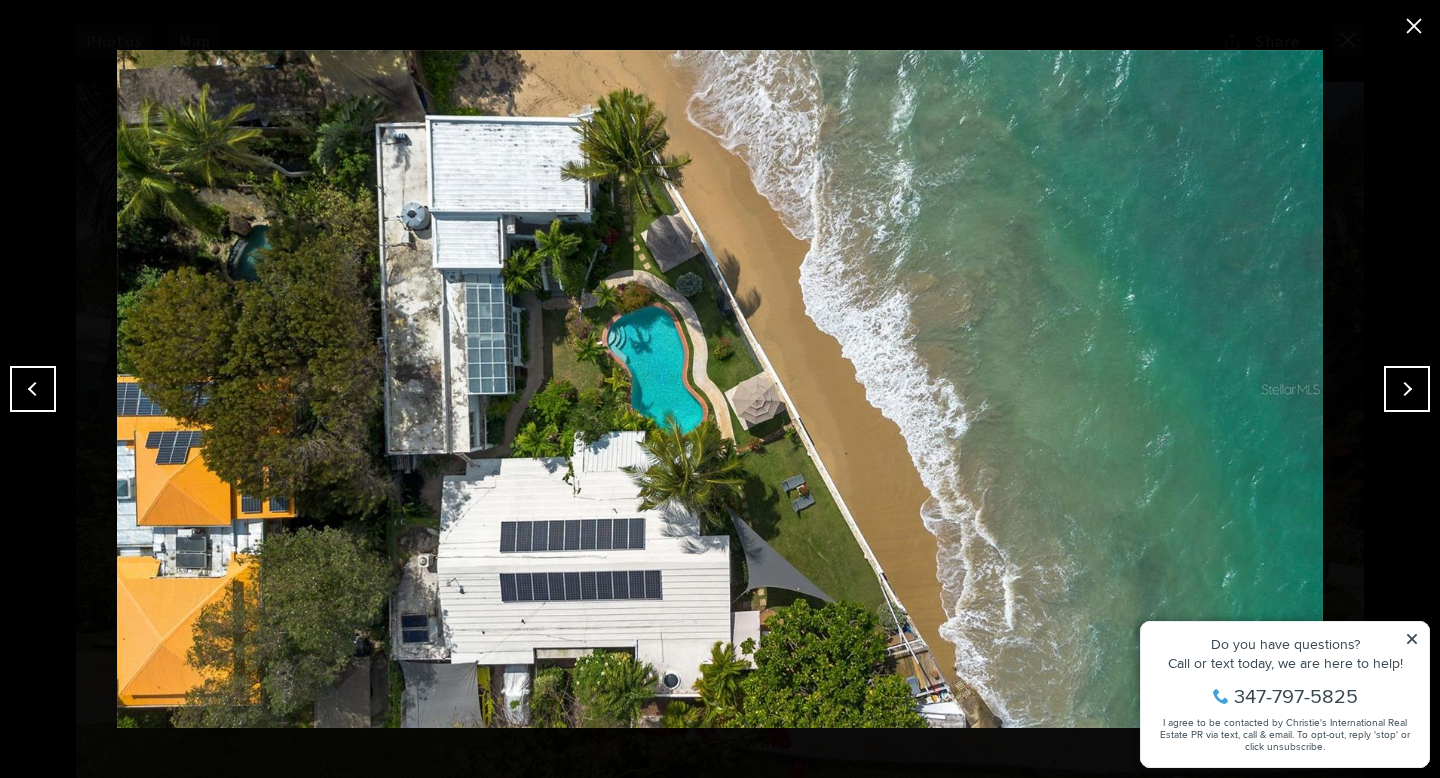 click 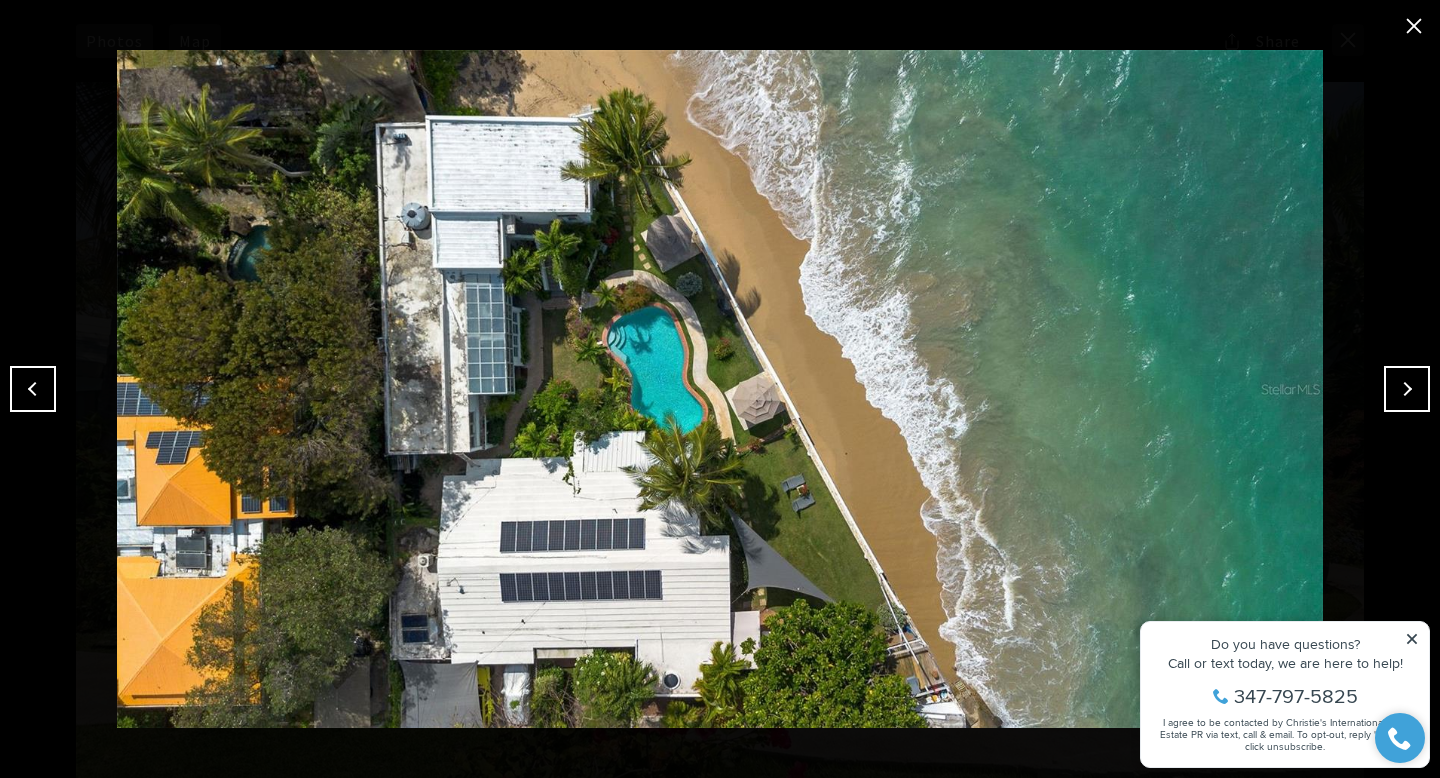 click at bounding box center (1407, 389) 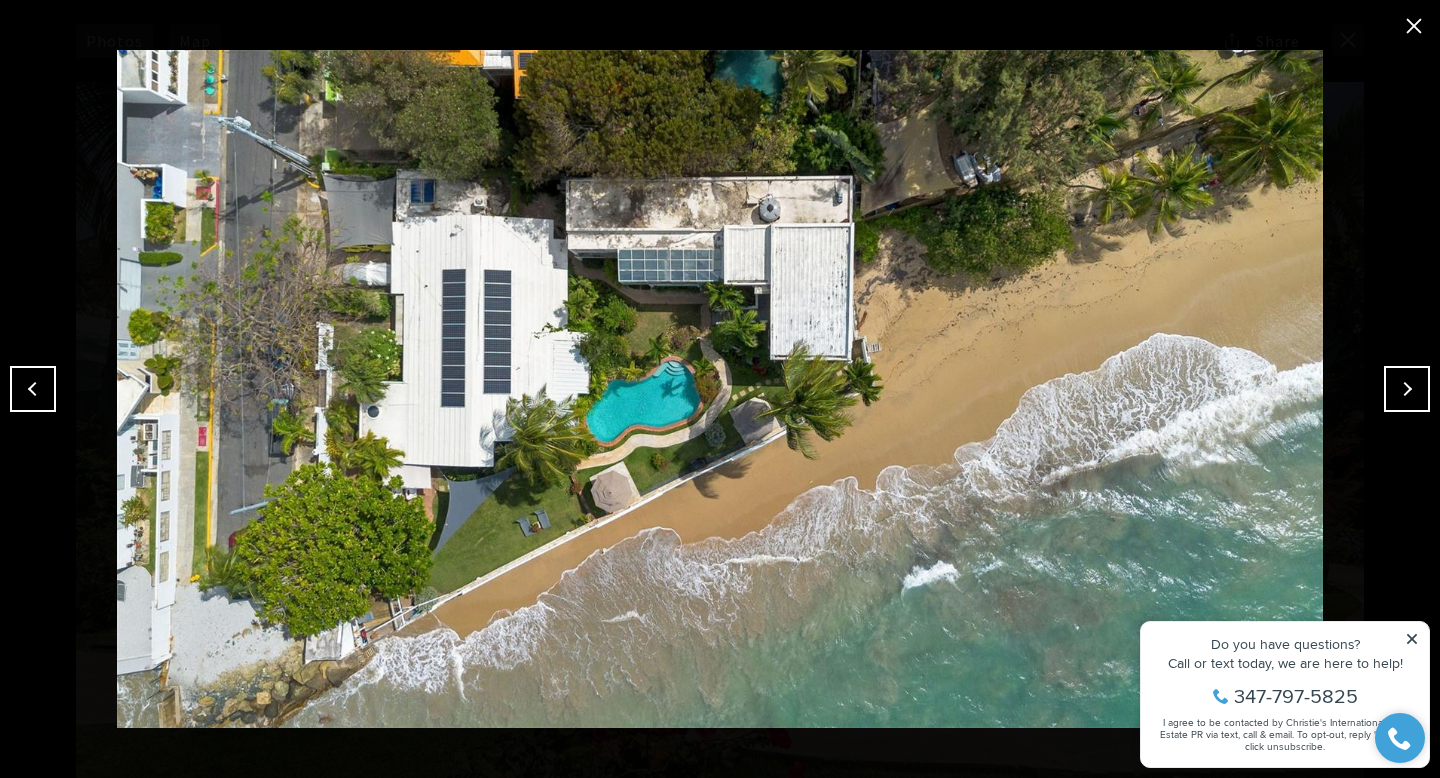 click at bounding box center [1407, 389] 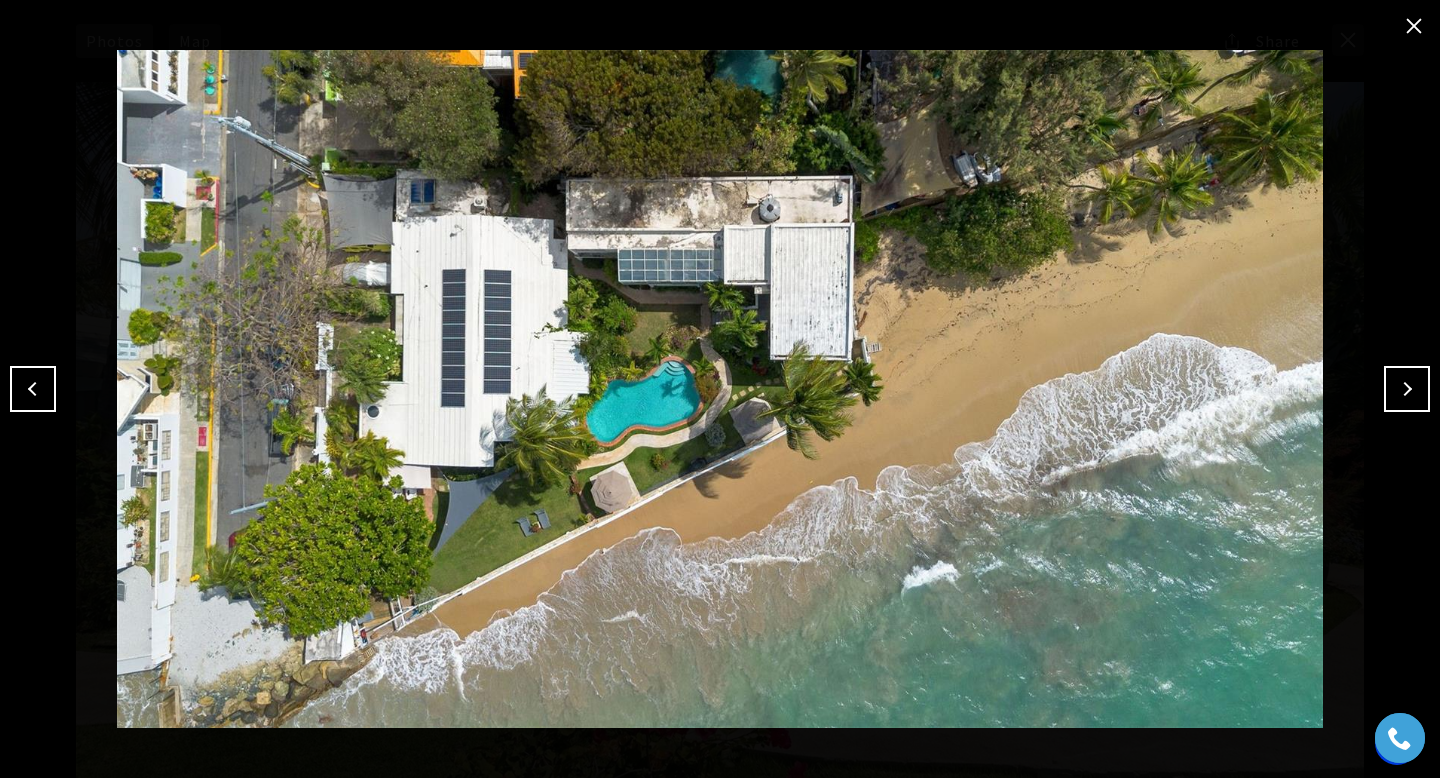 click at bounding box center (1407, 389) 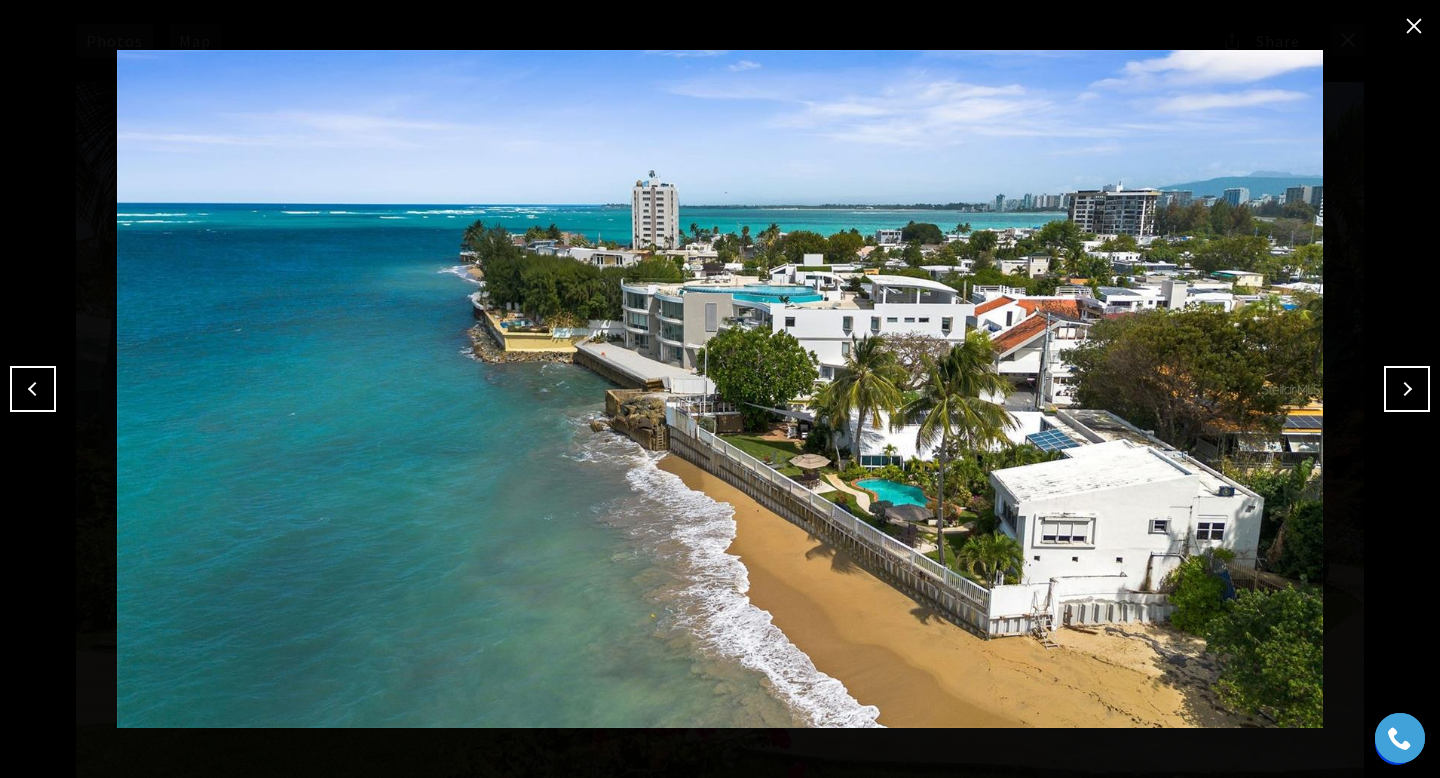 click at bounding box center (1407, 389) 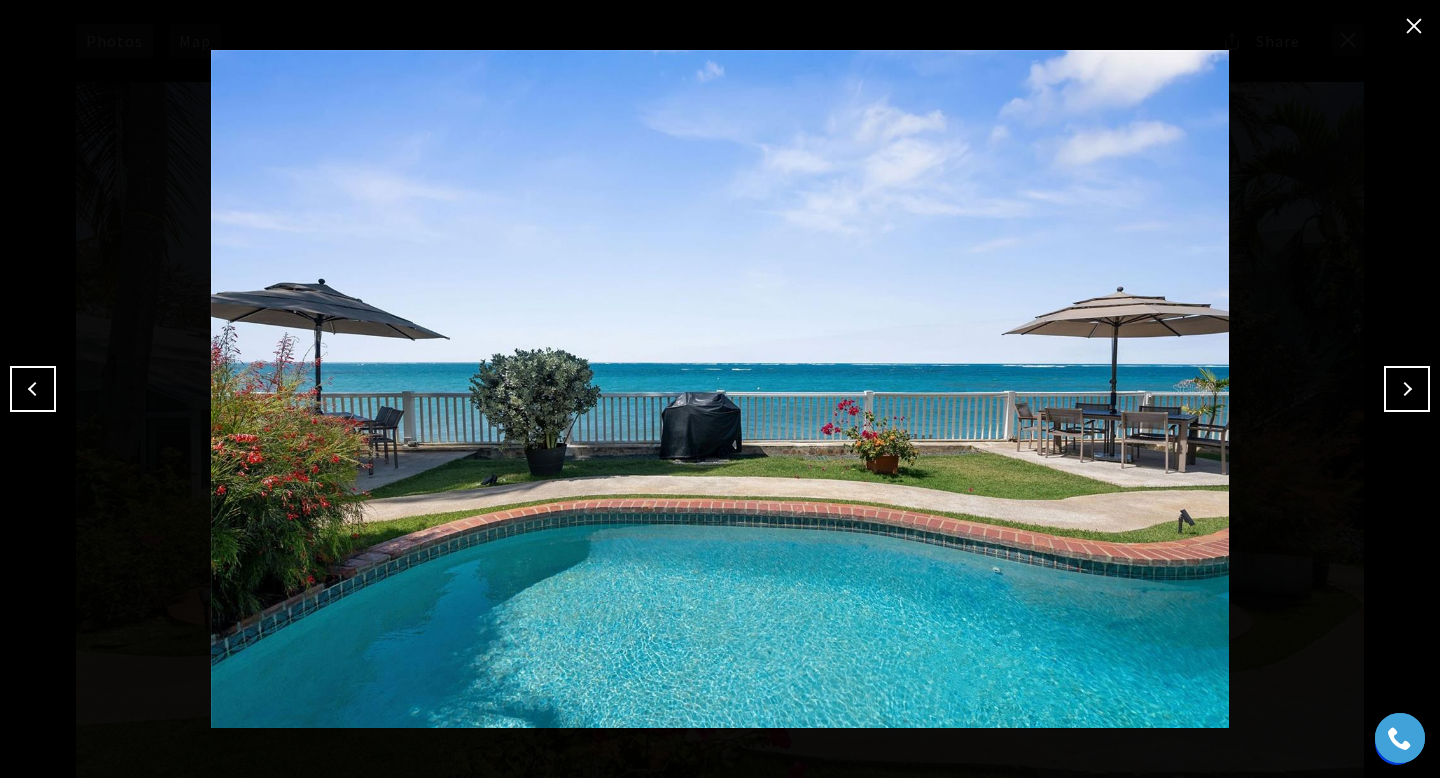 click at bounding box center [1407, 389] 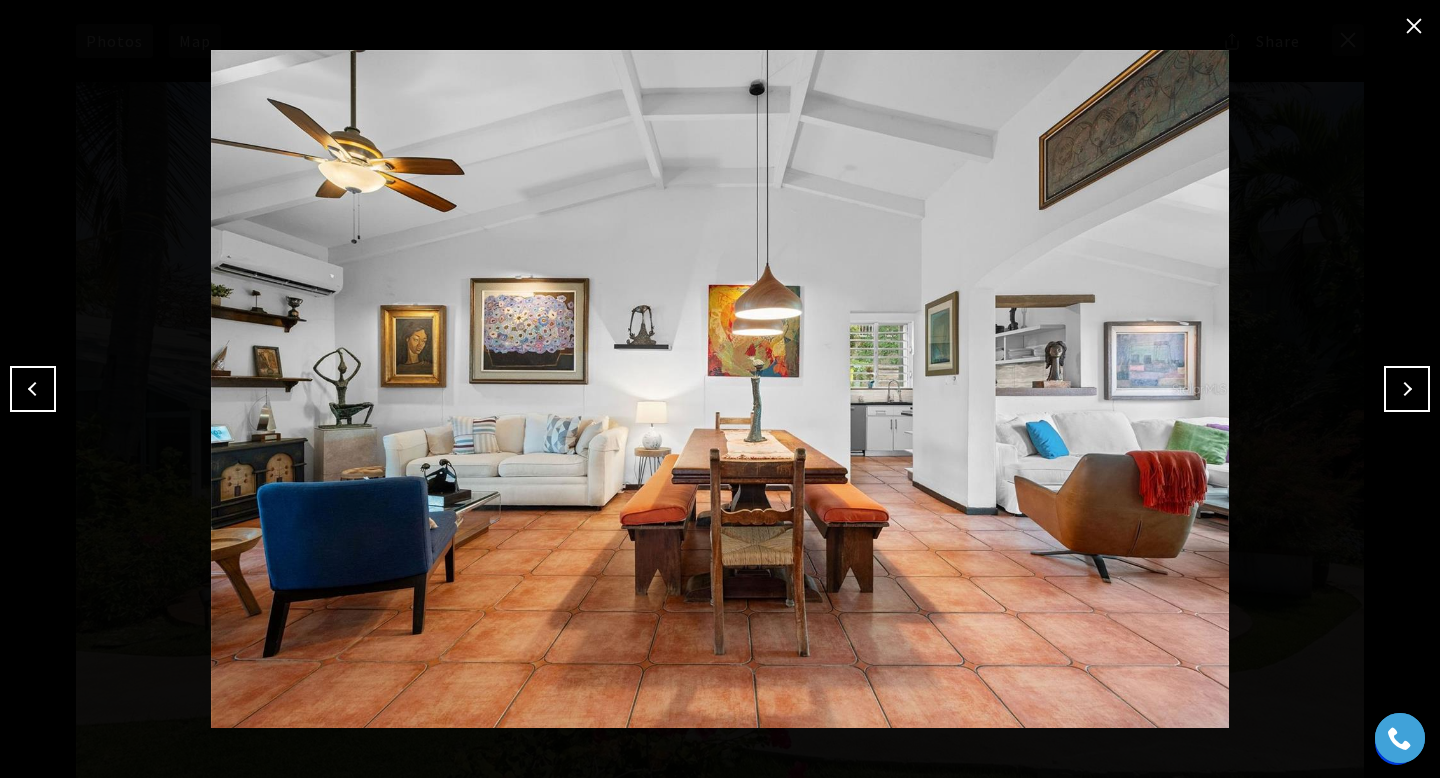 click at bounding box center [1407, 389] 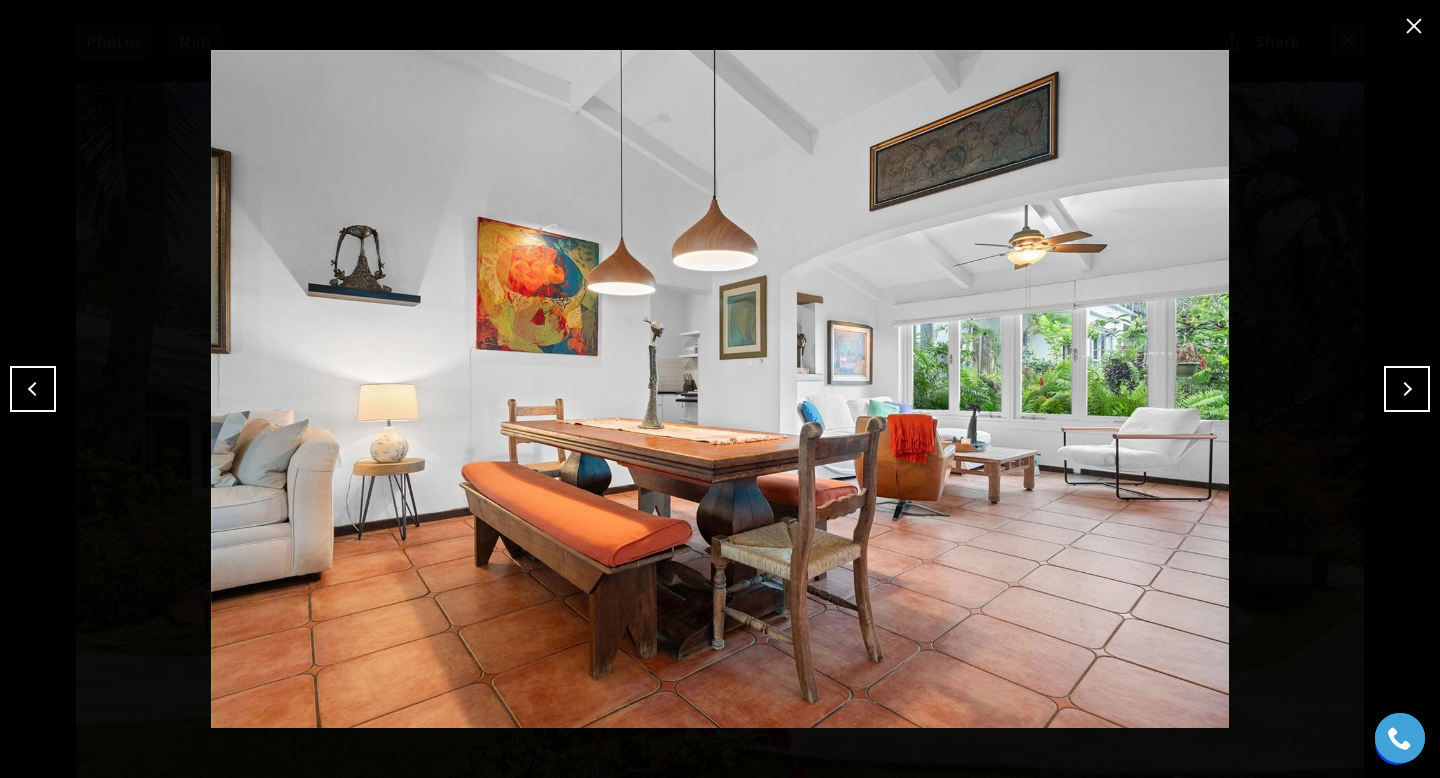 click at bounding box center [1407, 389] 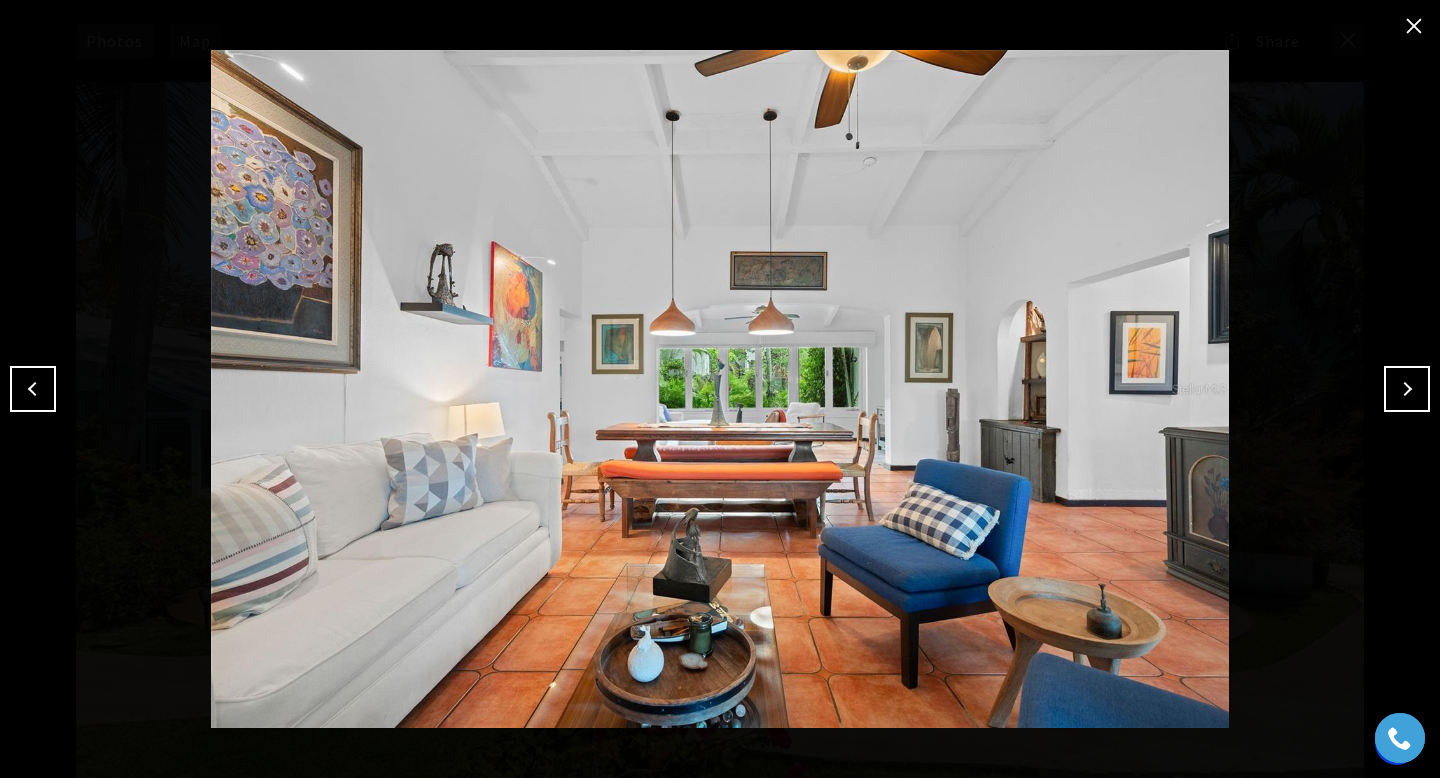 click at bounding box center (1407, 389) 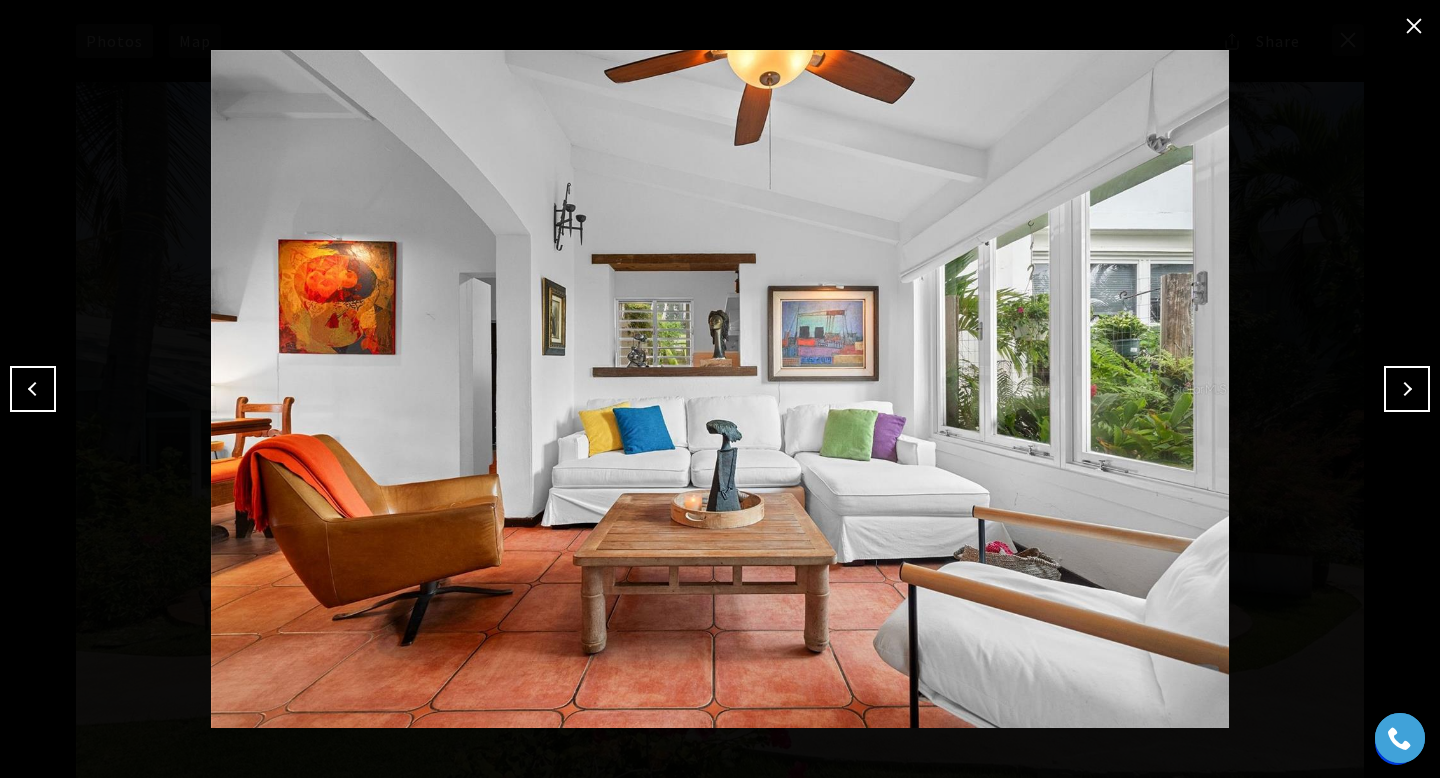 type 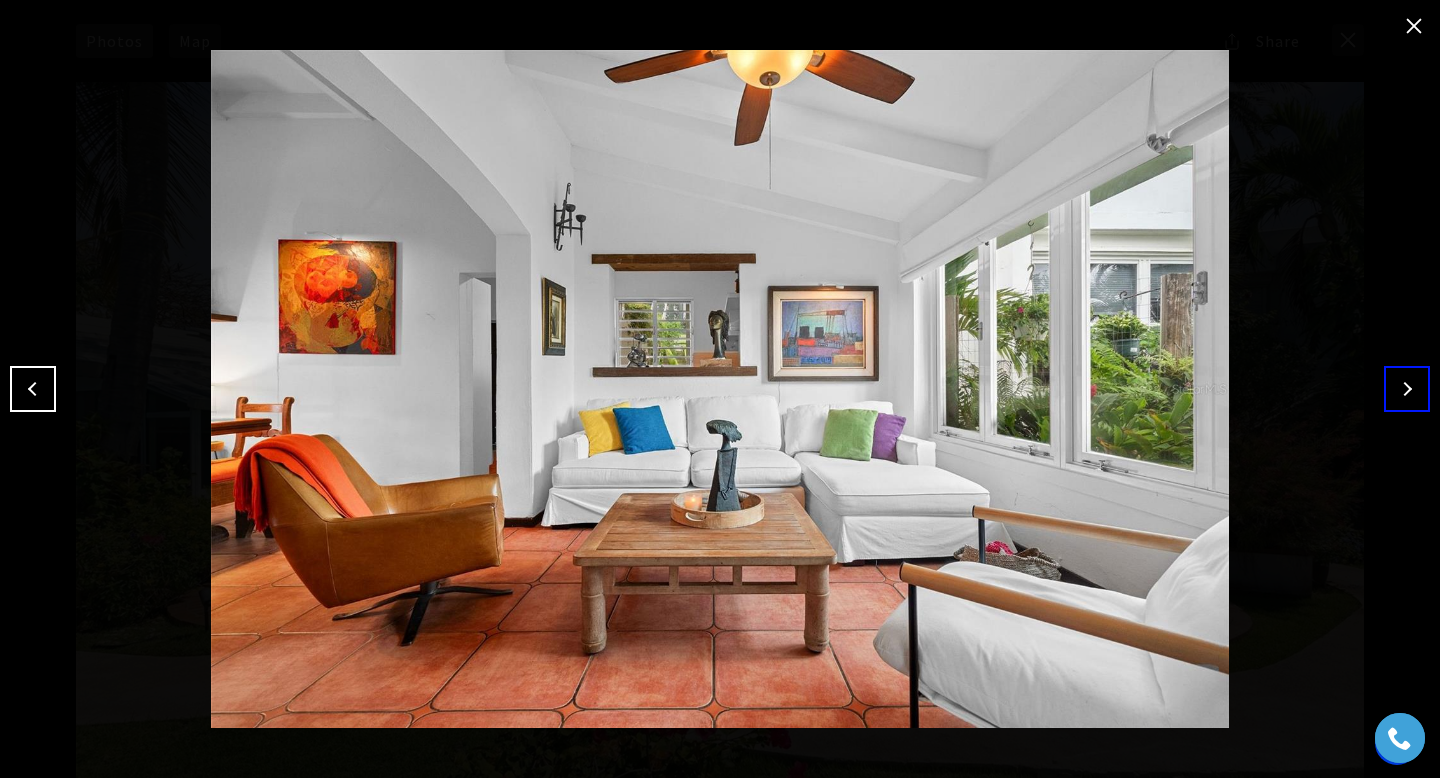 click at bounding box center (1414, 26) 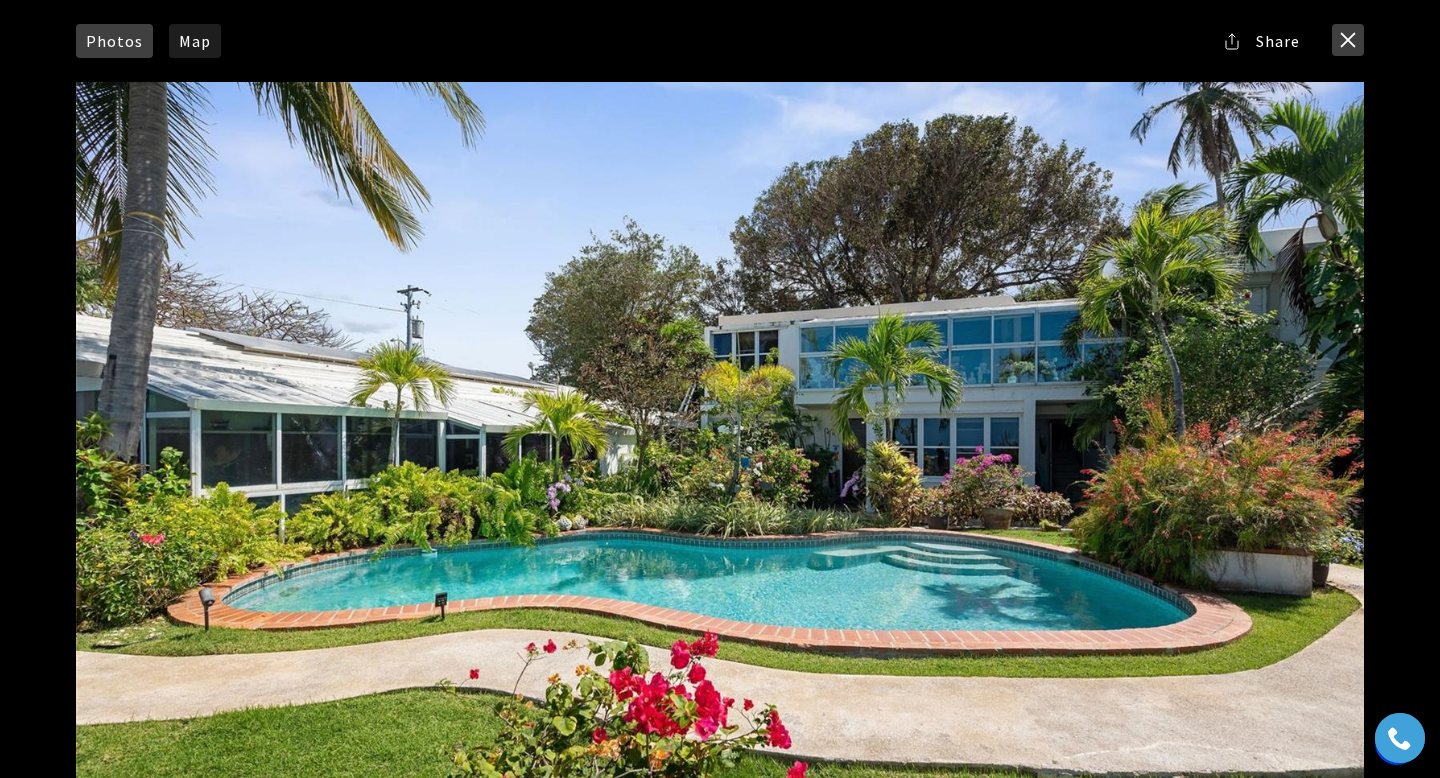 click at bounding box center [1348, 40] 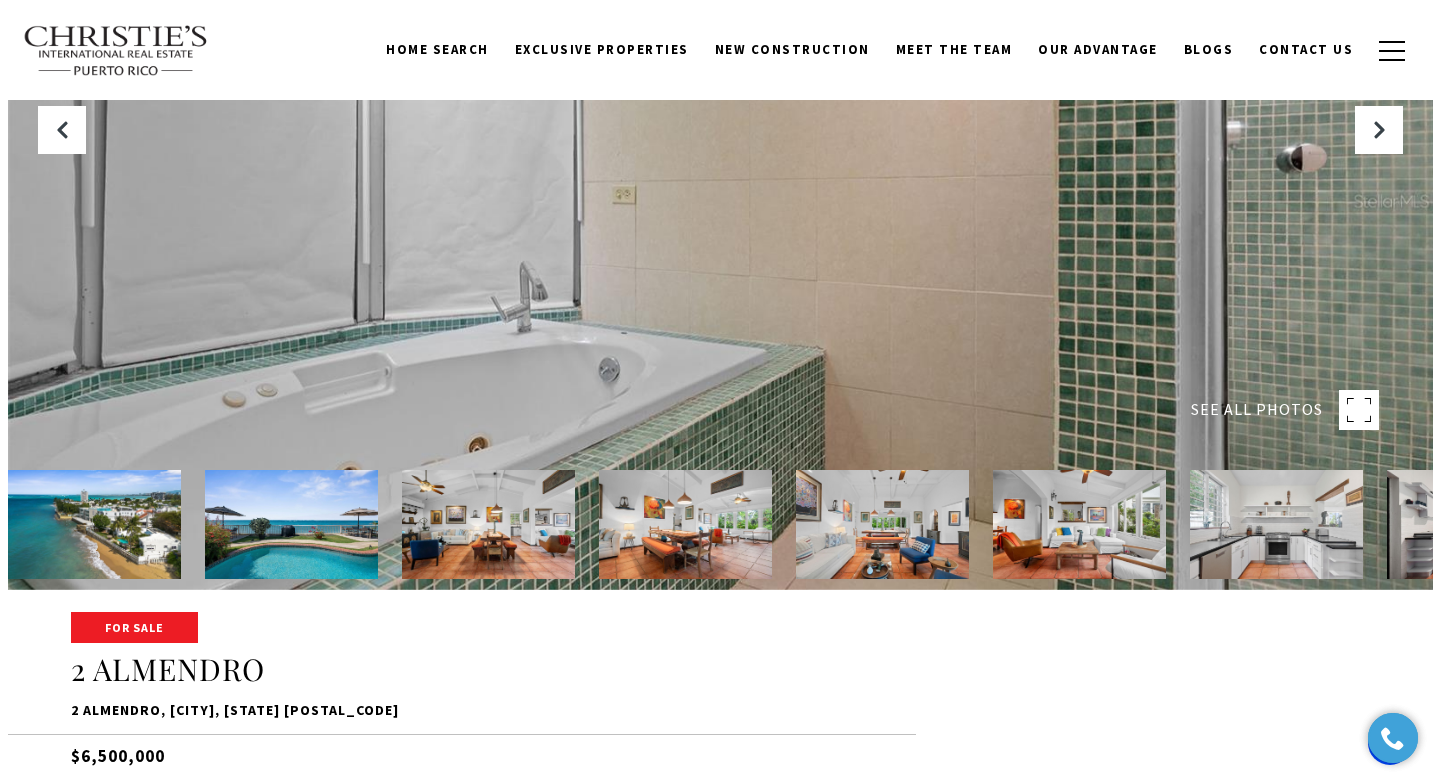 scroll, scrollTop: 72, scrollLeft: 0, axis: vertical 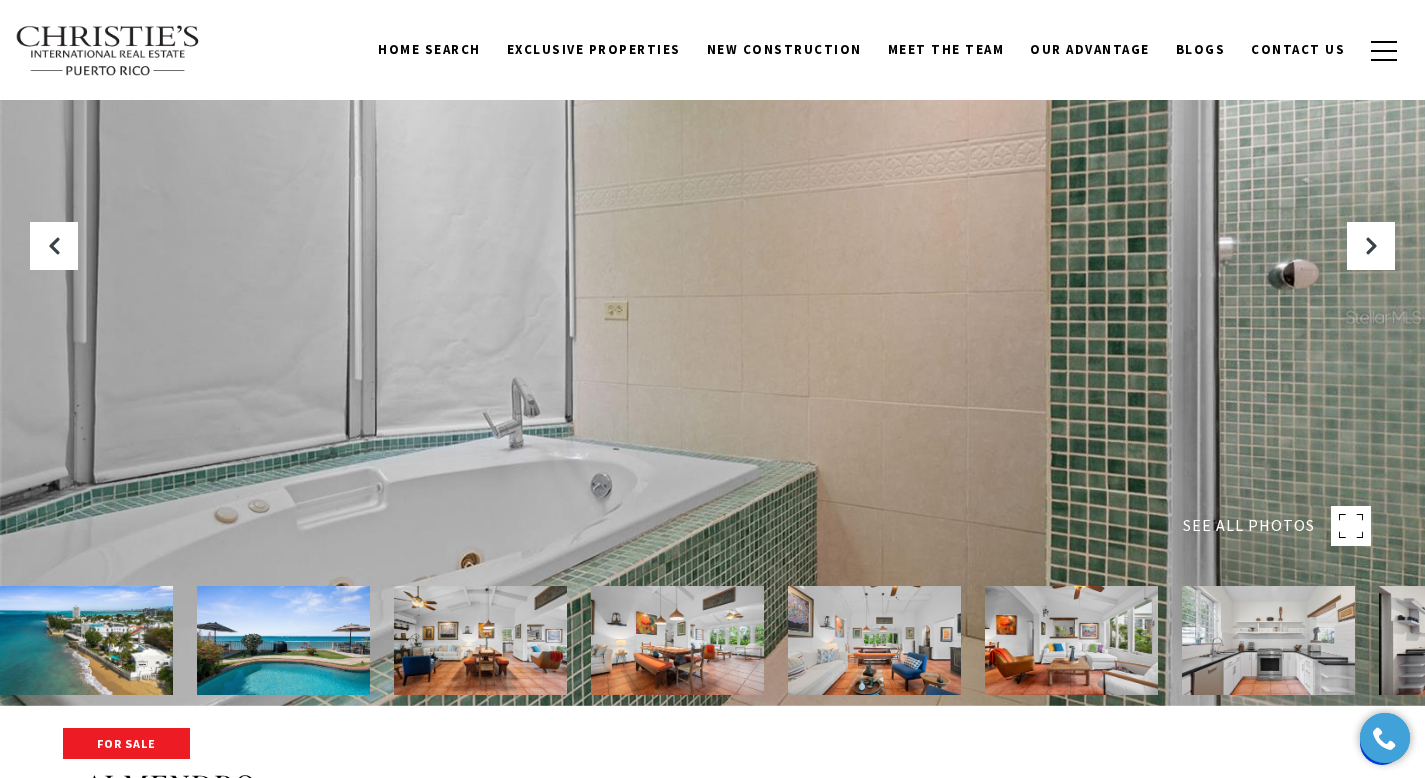 click at bounding box center [86, 640] 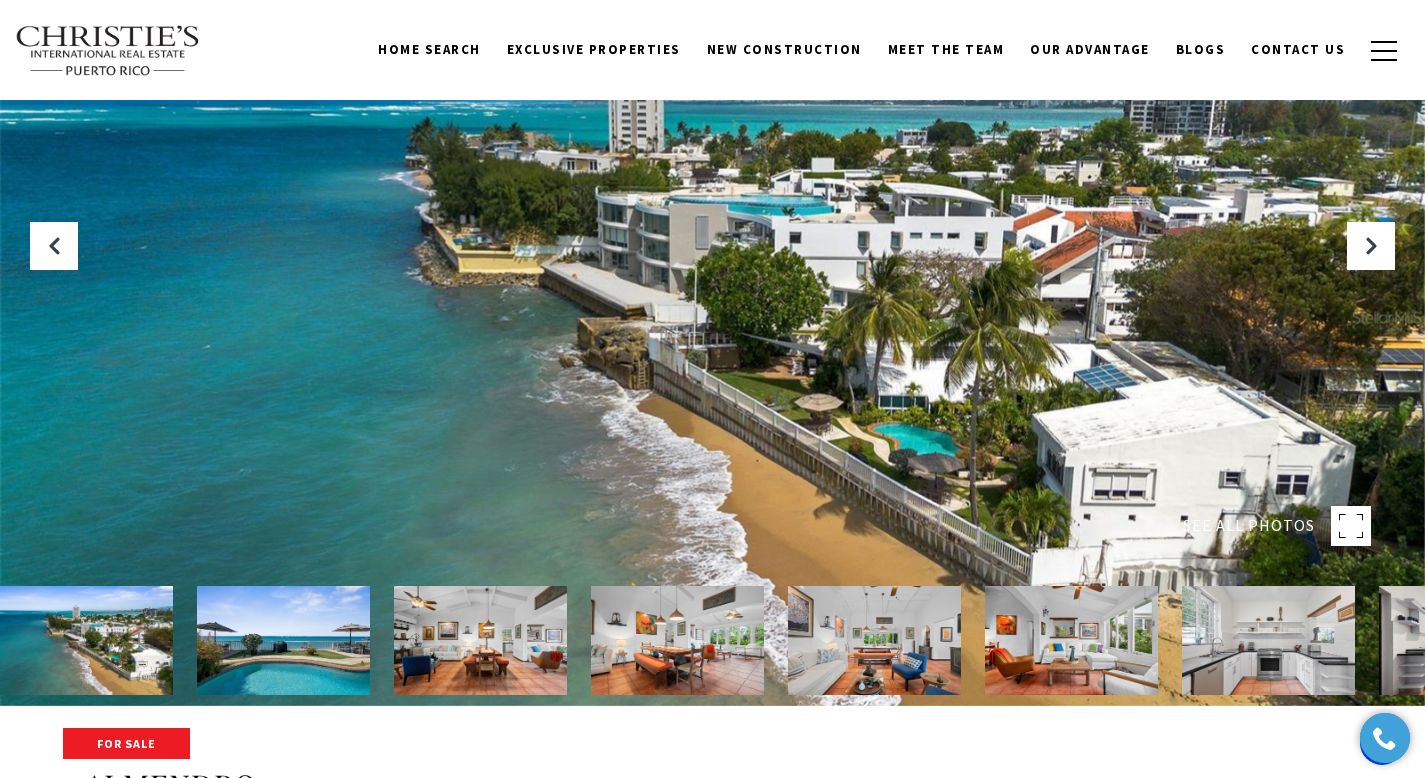 click at bounding box center (712, 317) 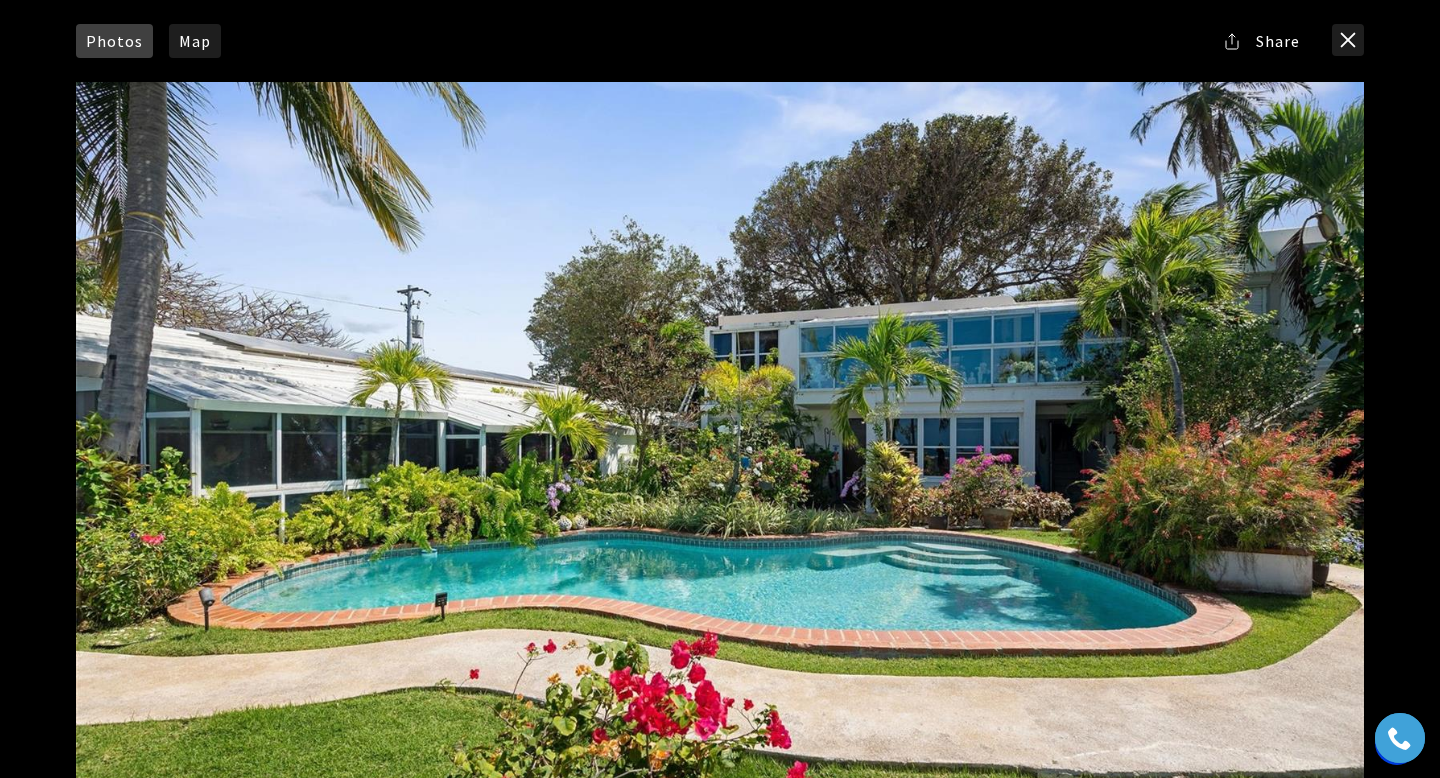 click on "Photos
Map
Street View
Share
Facebook
Twitter
Via Email" at bounding box center (720, 389) 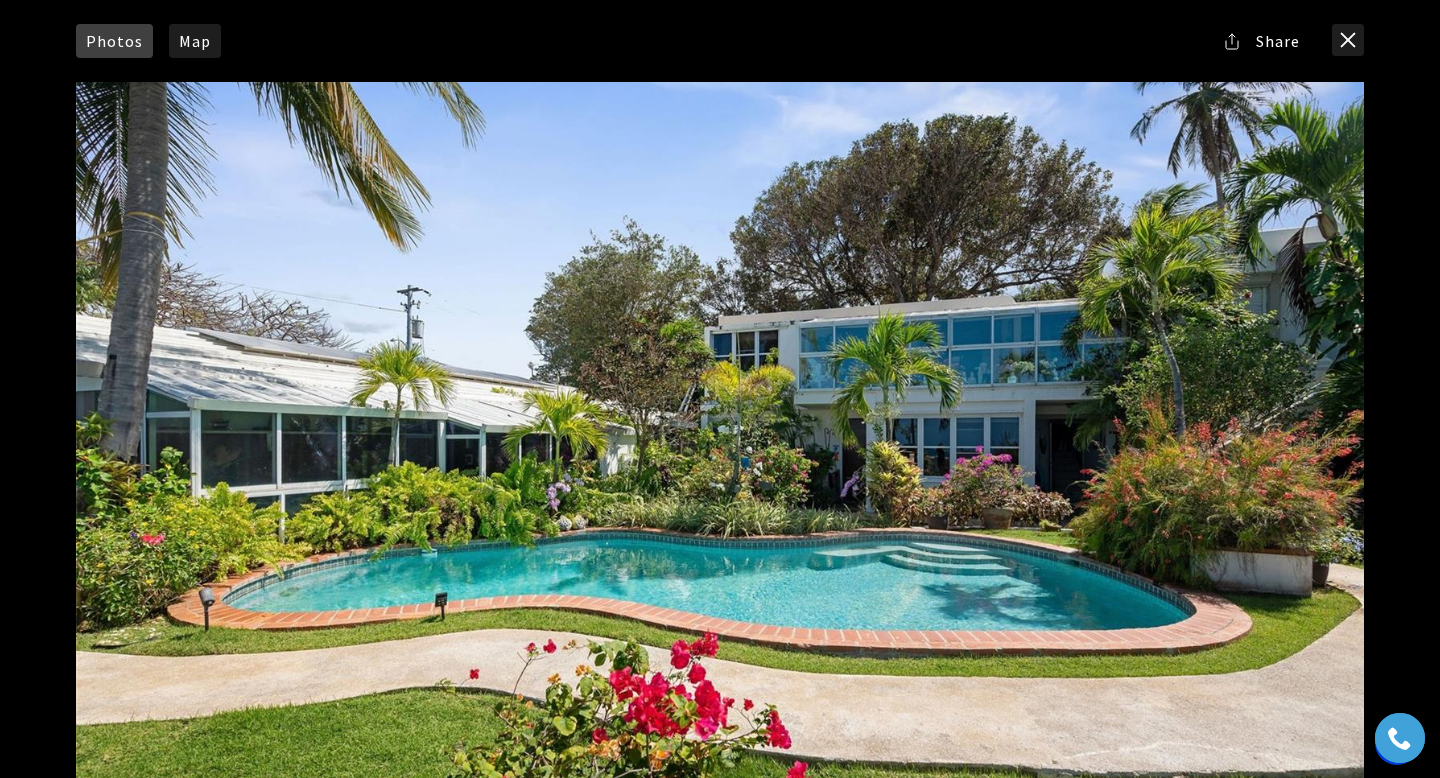 click at bounding box center [720, 442] 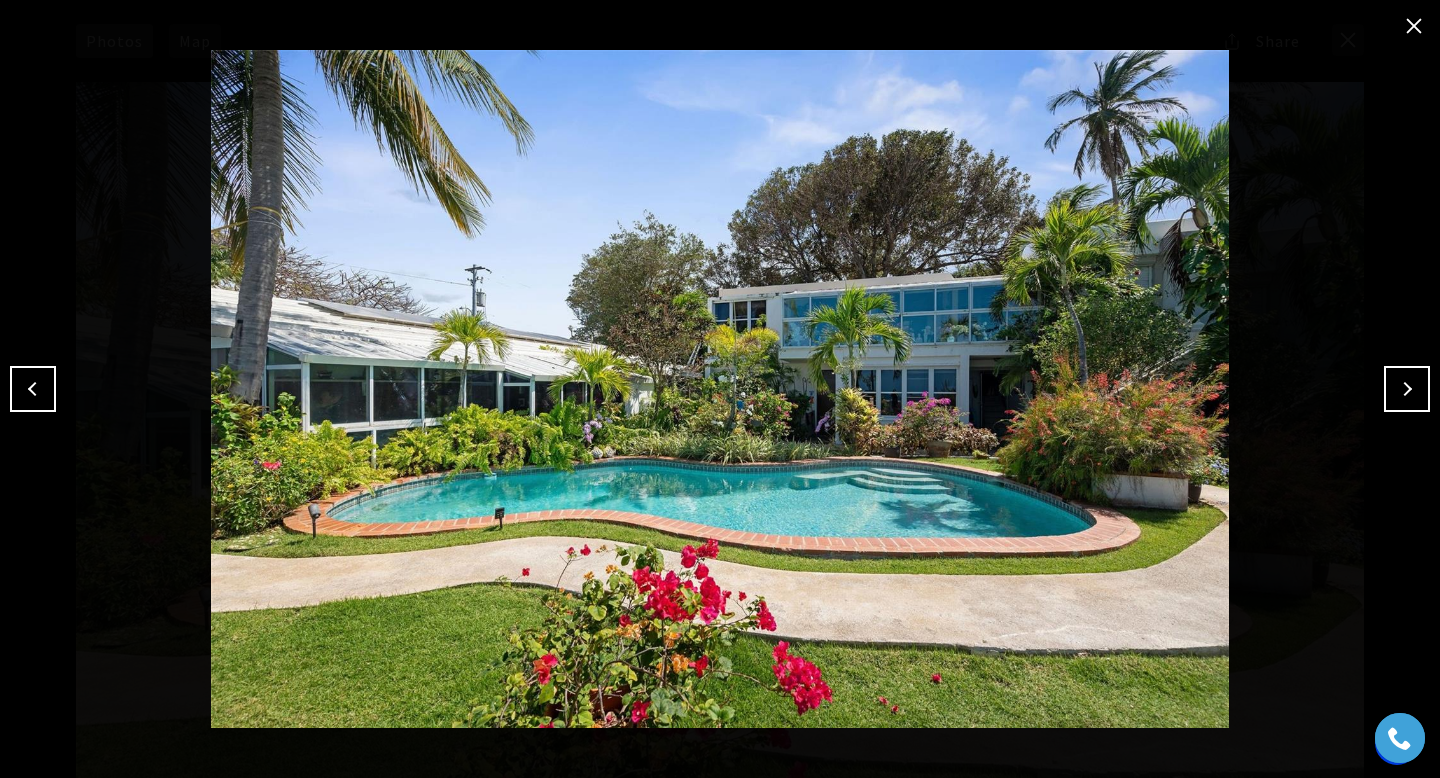 click at bounding box center [33, 389] 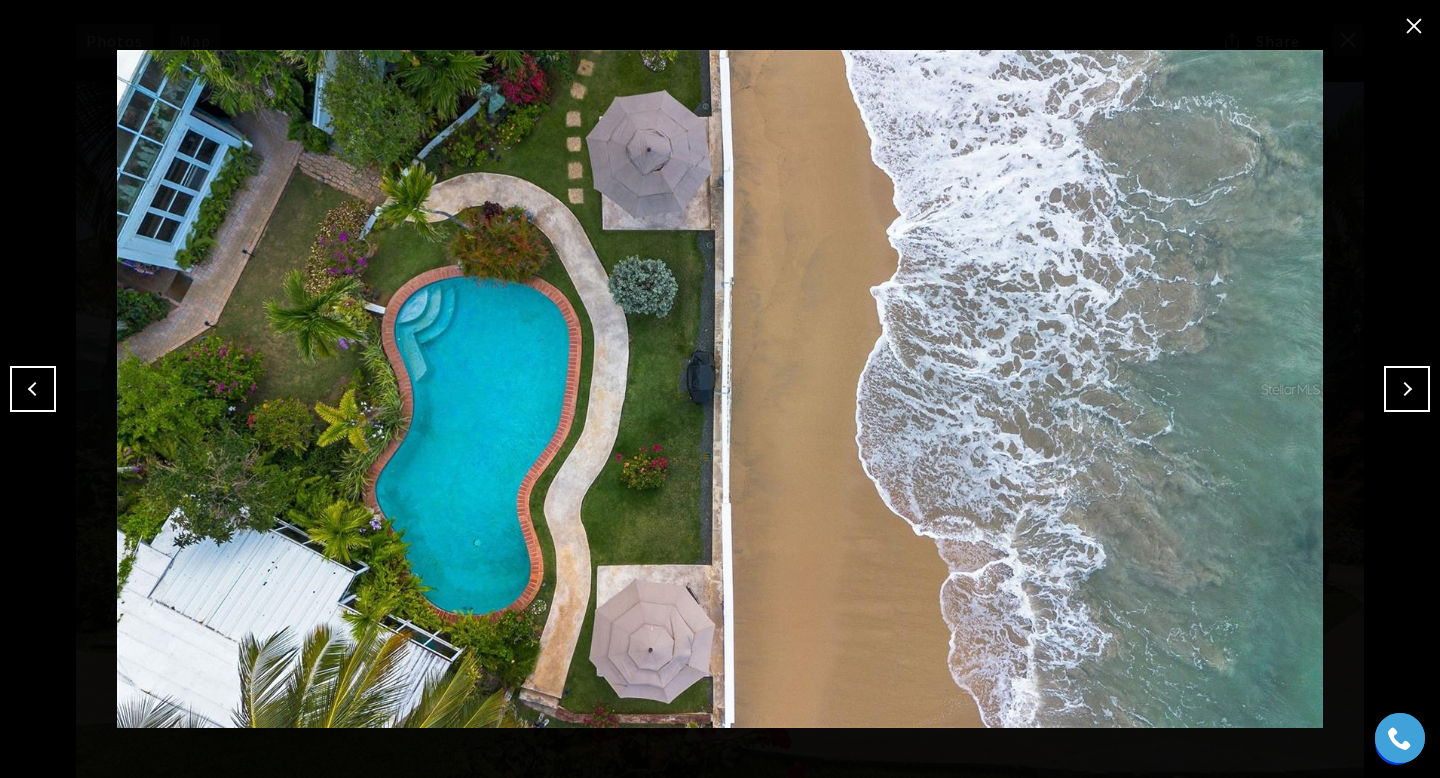 click at bounding box center [33, 389] 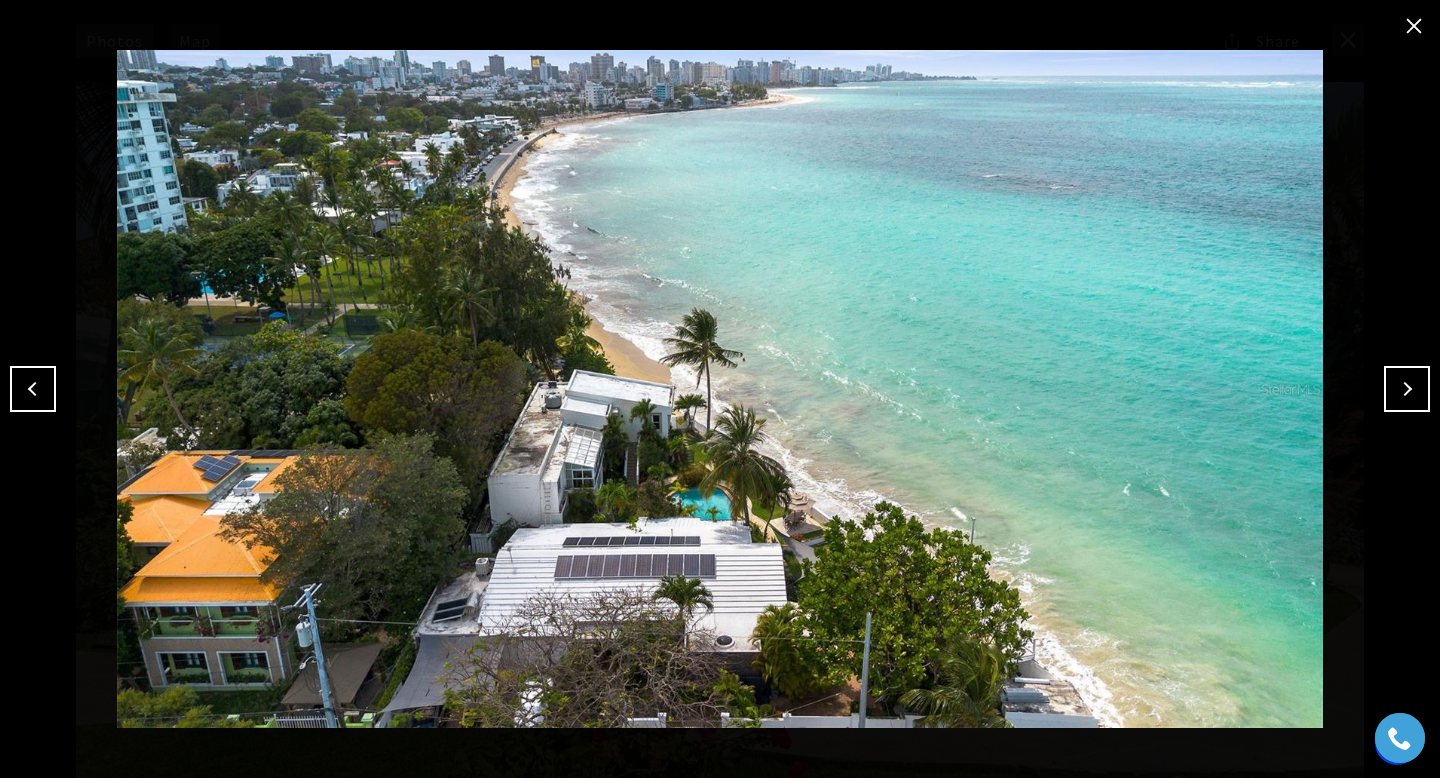 click at bounding box center (33, 389) 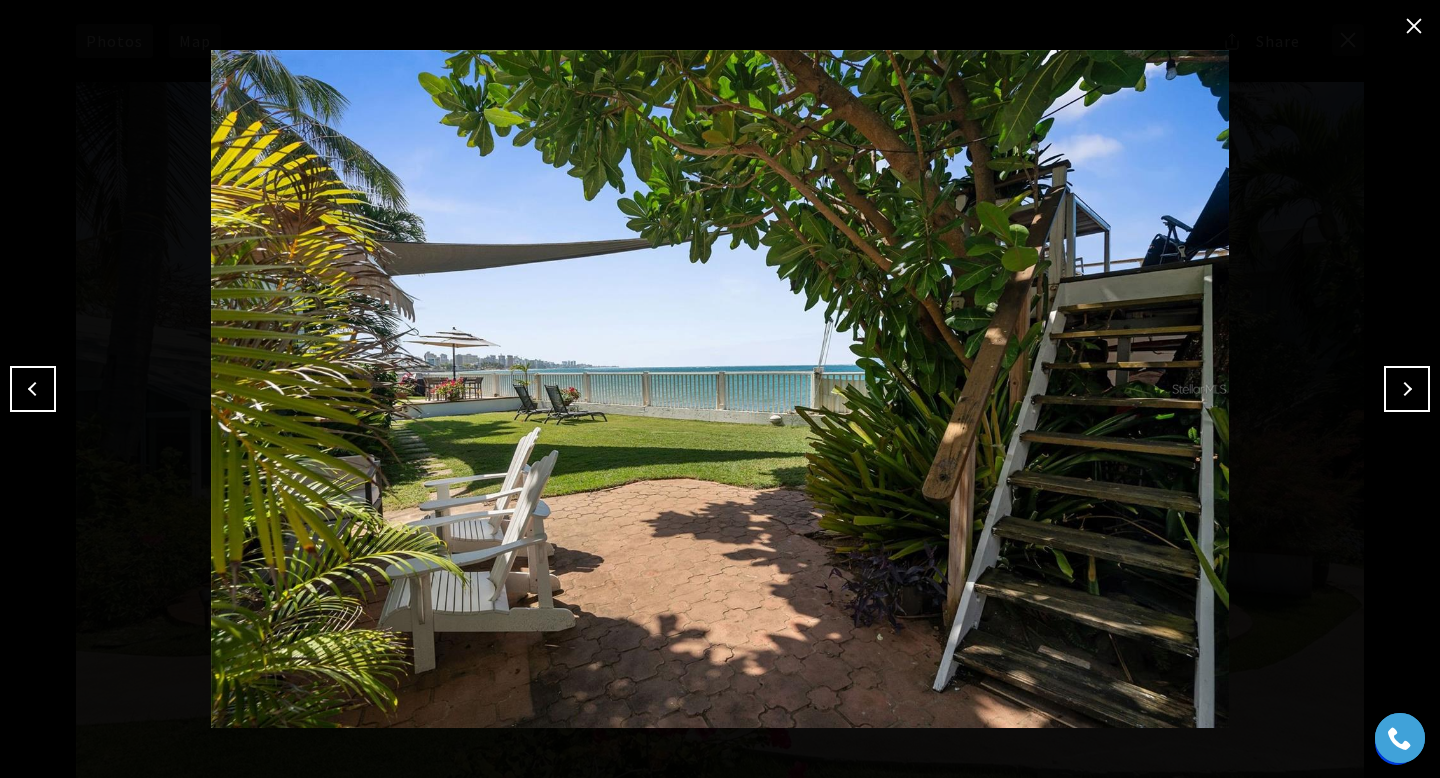 click at bounding box center (33, 389) 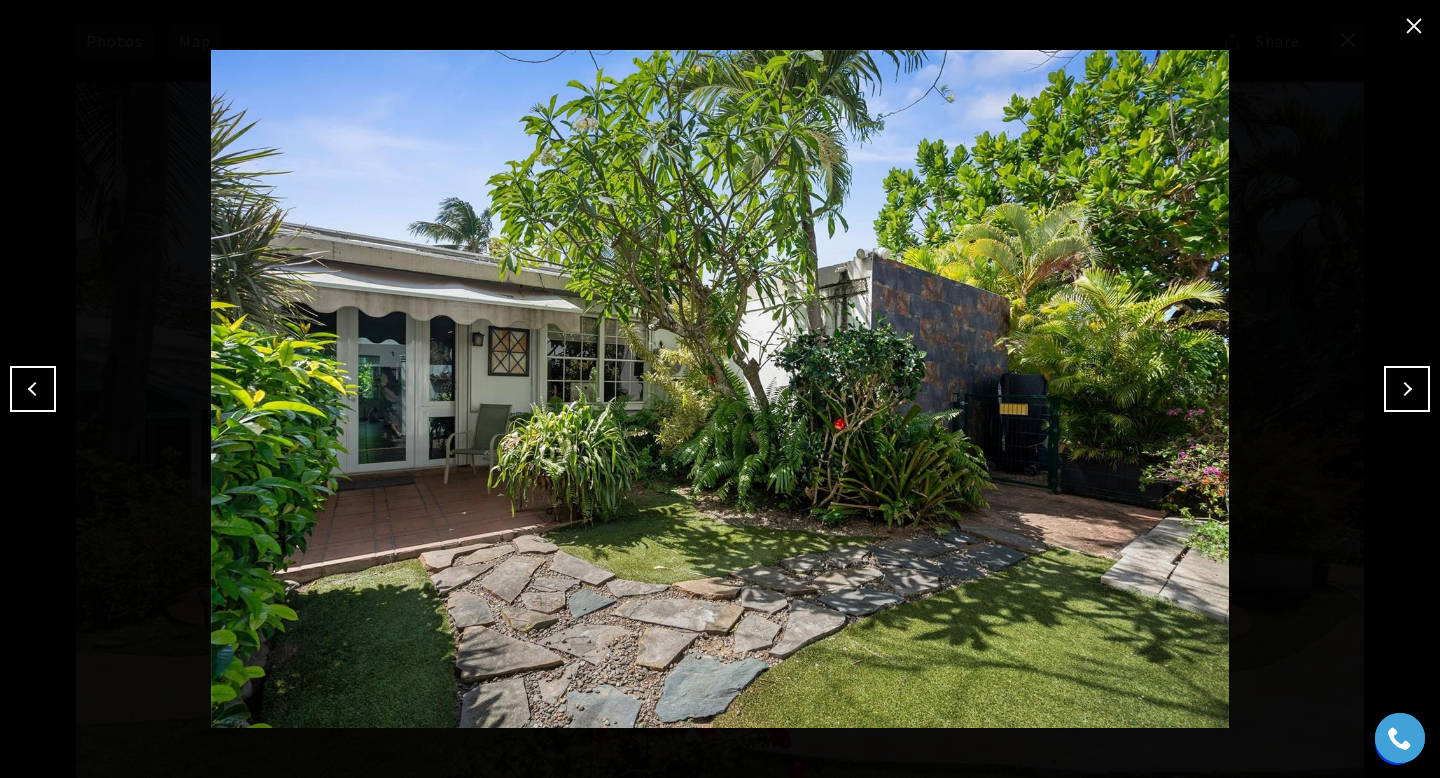 click at bounding box center [33, 389] 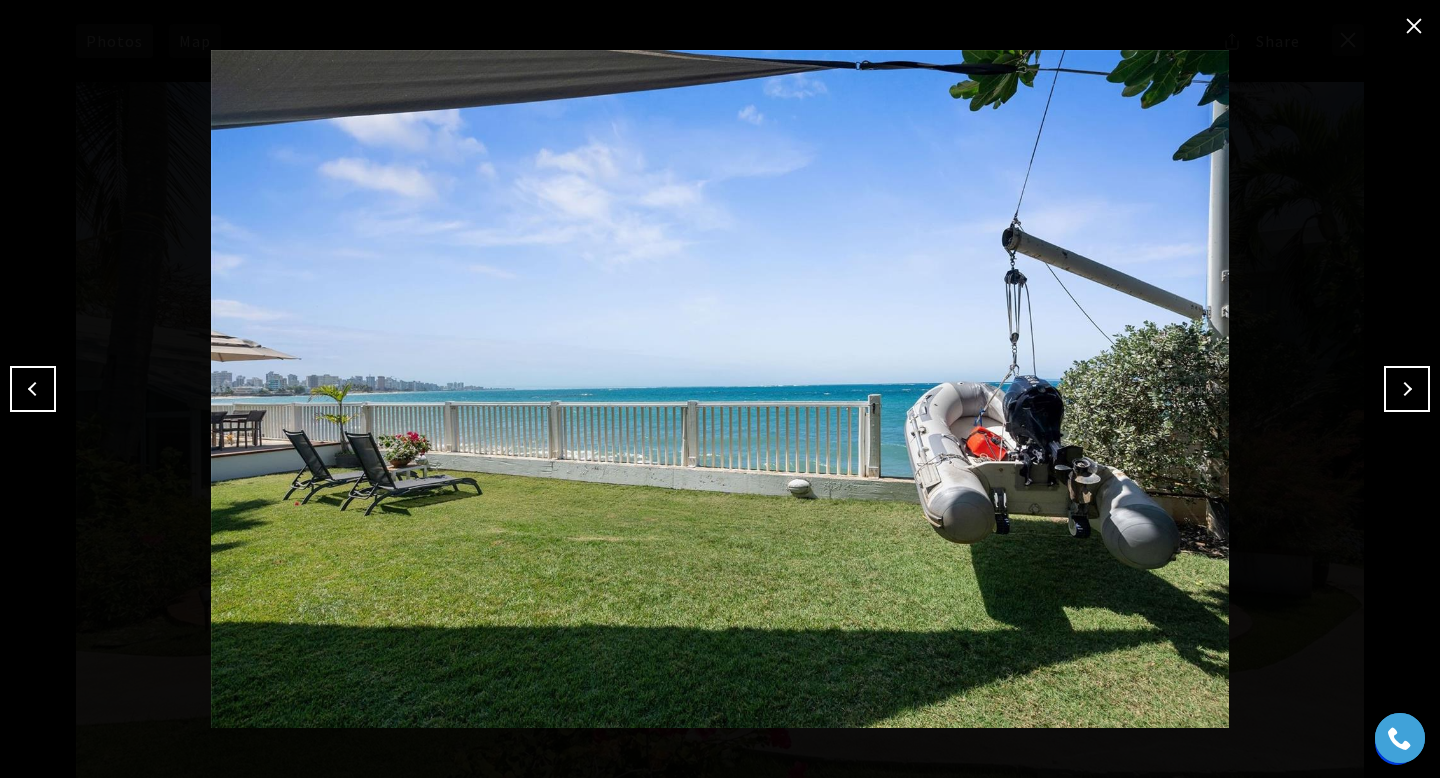 click at bounding box center [33, 389] 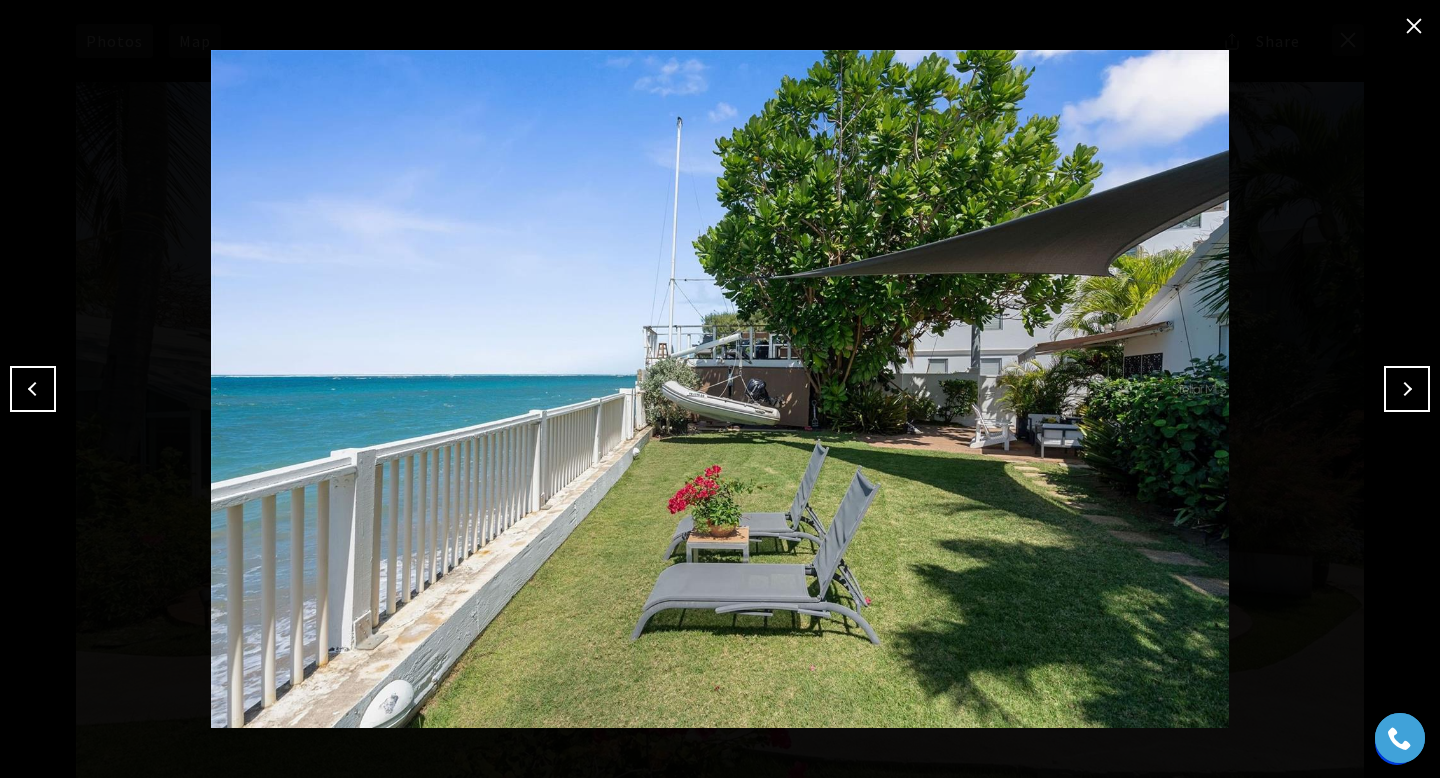 click at bounding box center [33, 389] 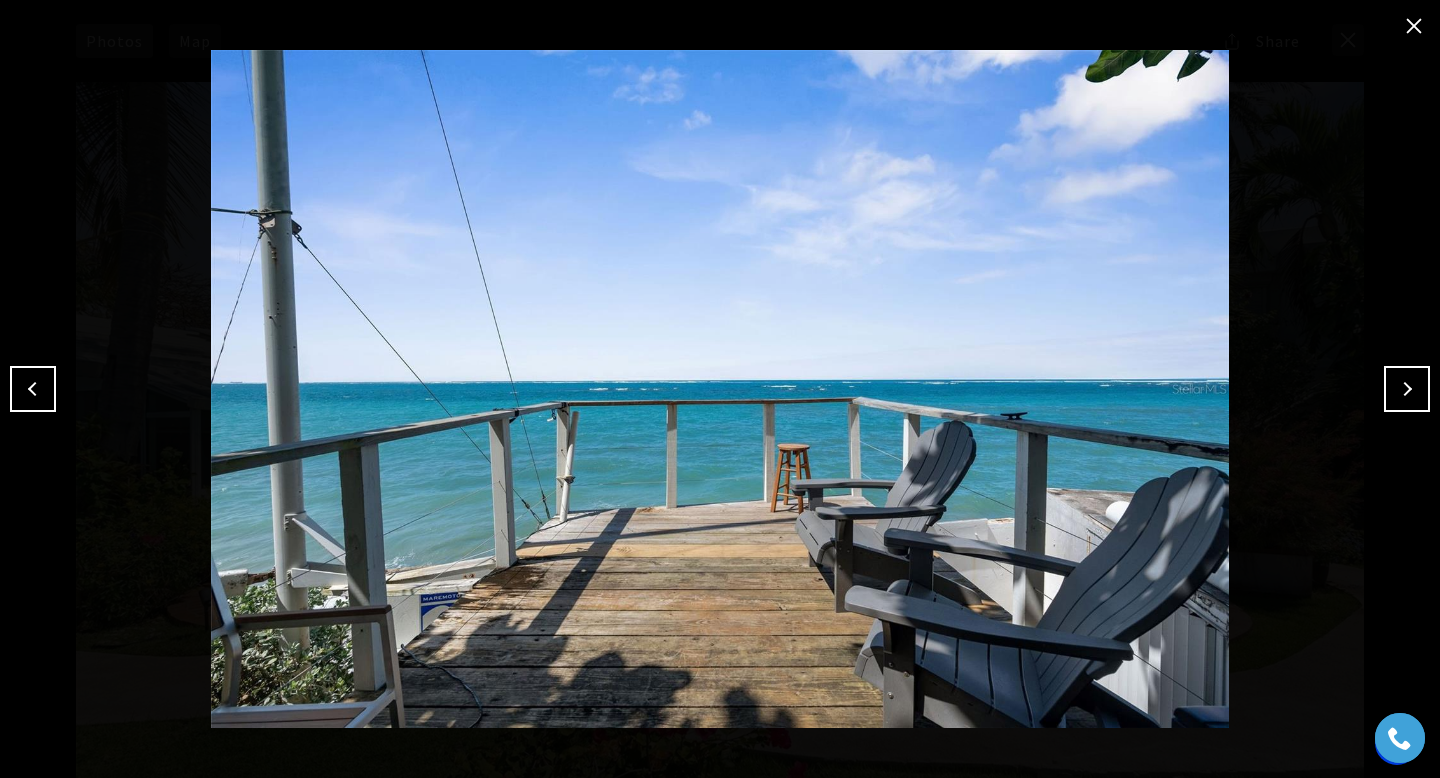 click at bounding box center [1407, 389] 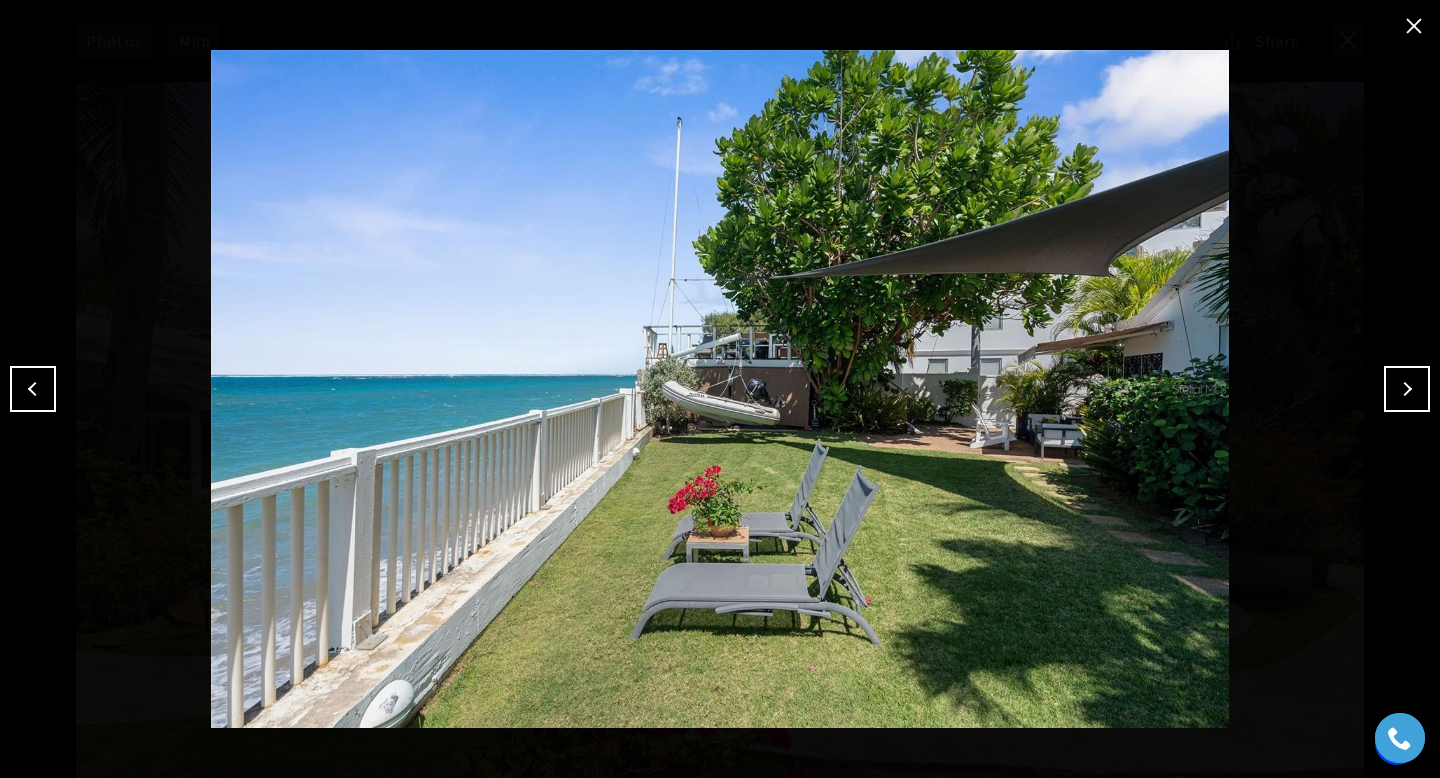click at bounding box center [1407, 389] 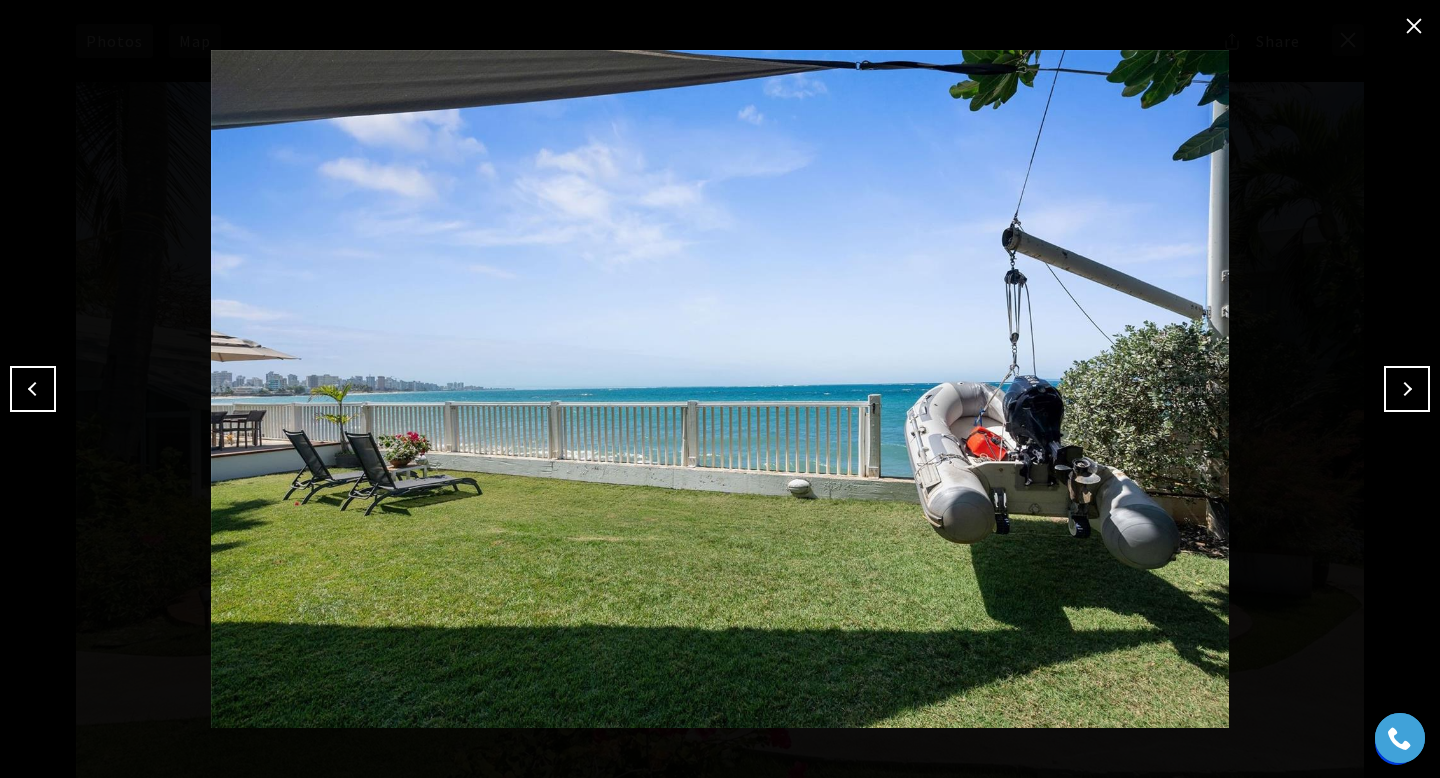 click at bounding box center [1407, 389] 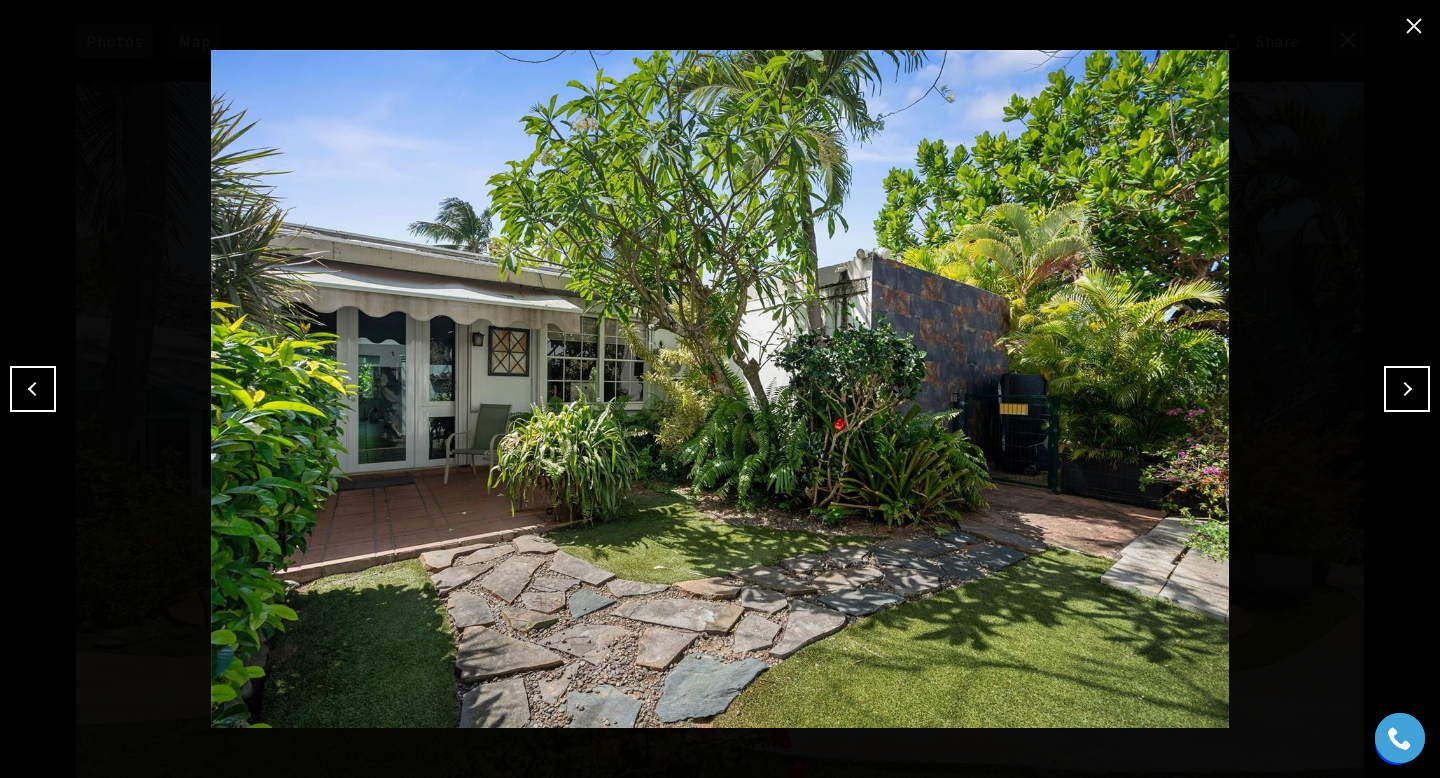 click at bounding box center (1407, 389) 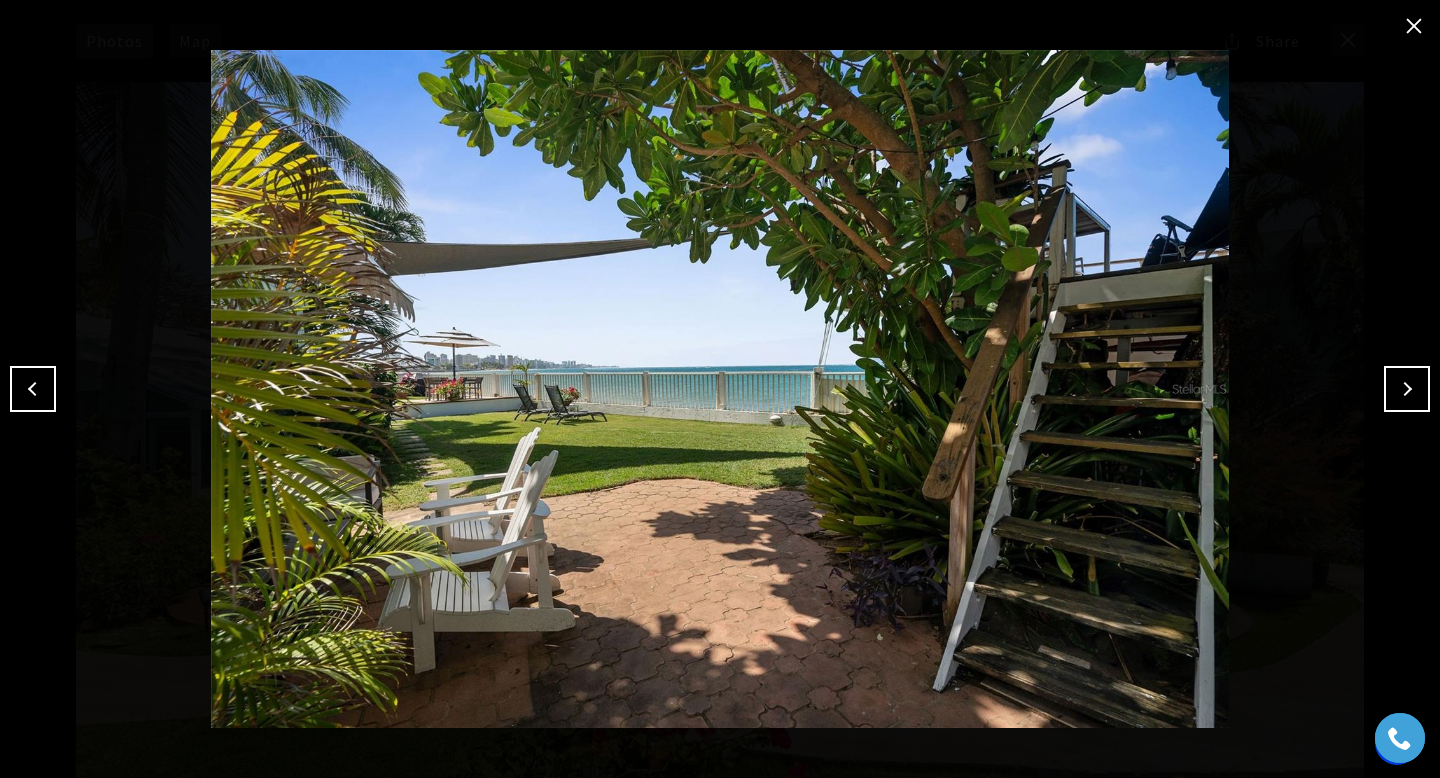 click at bounding box center (1407, 389) 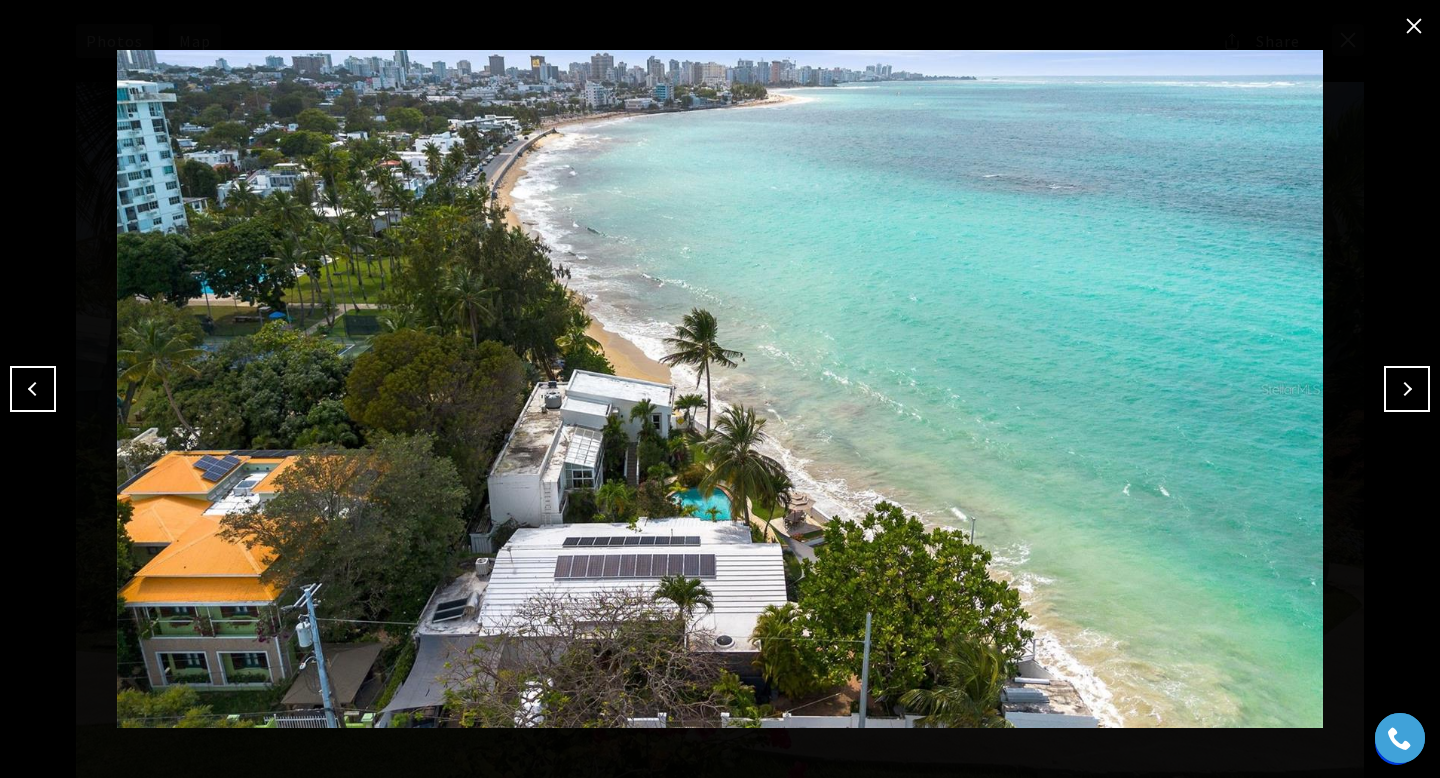 click at bounding box center [1407, 389] 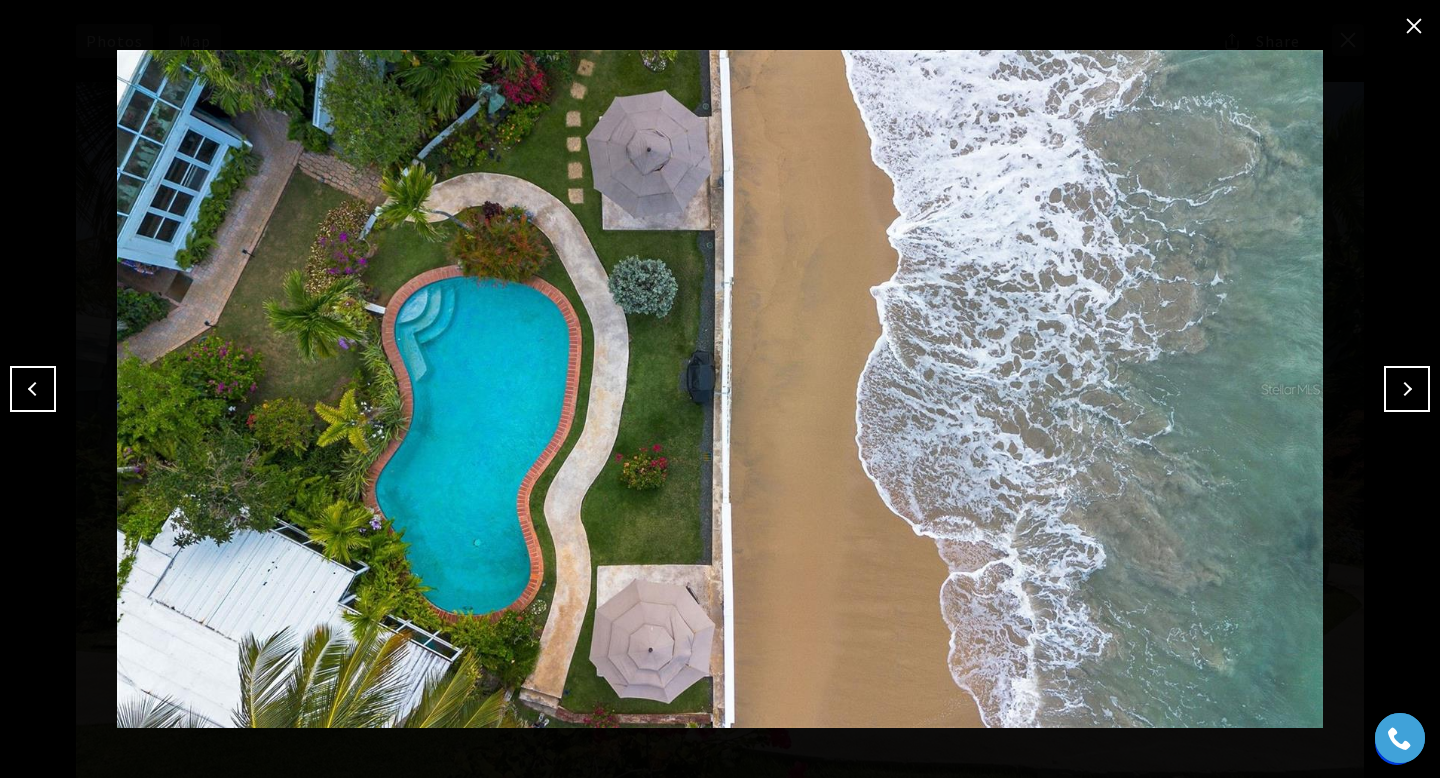 click at bounding box center (1407, 389) 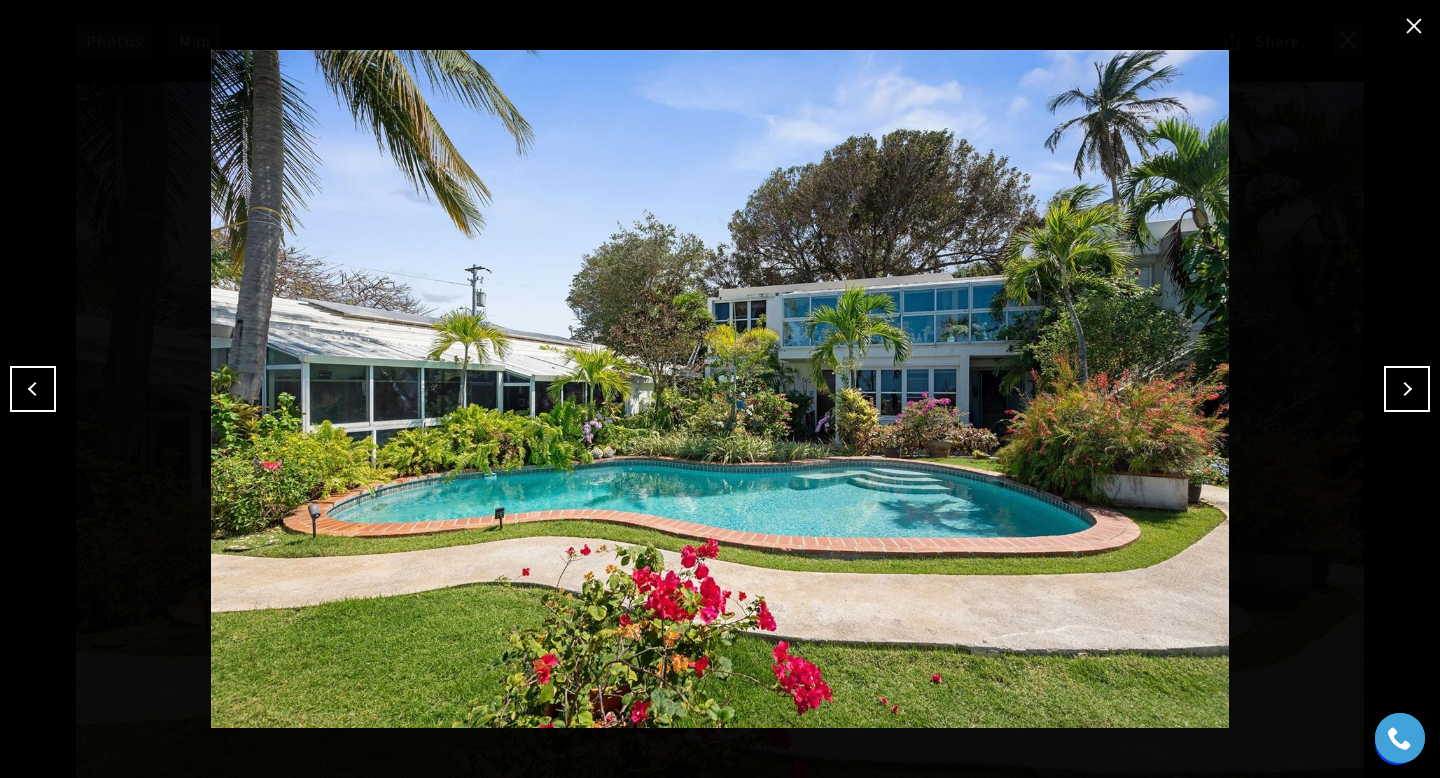 click at bounding box center (1407, 389) 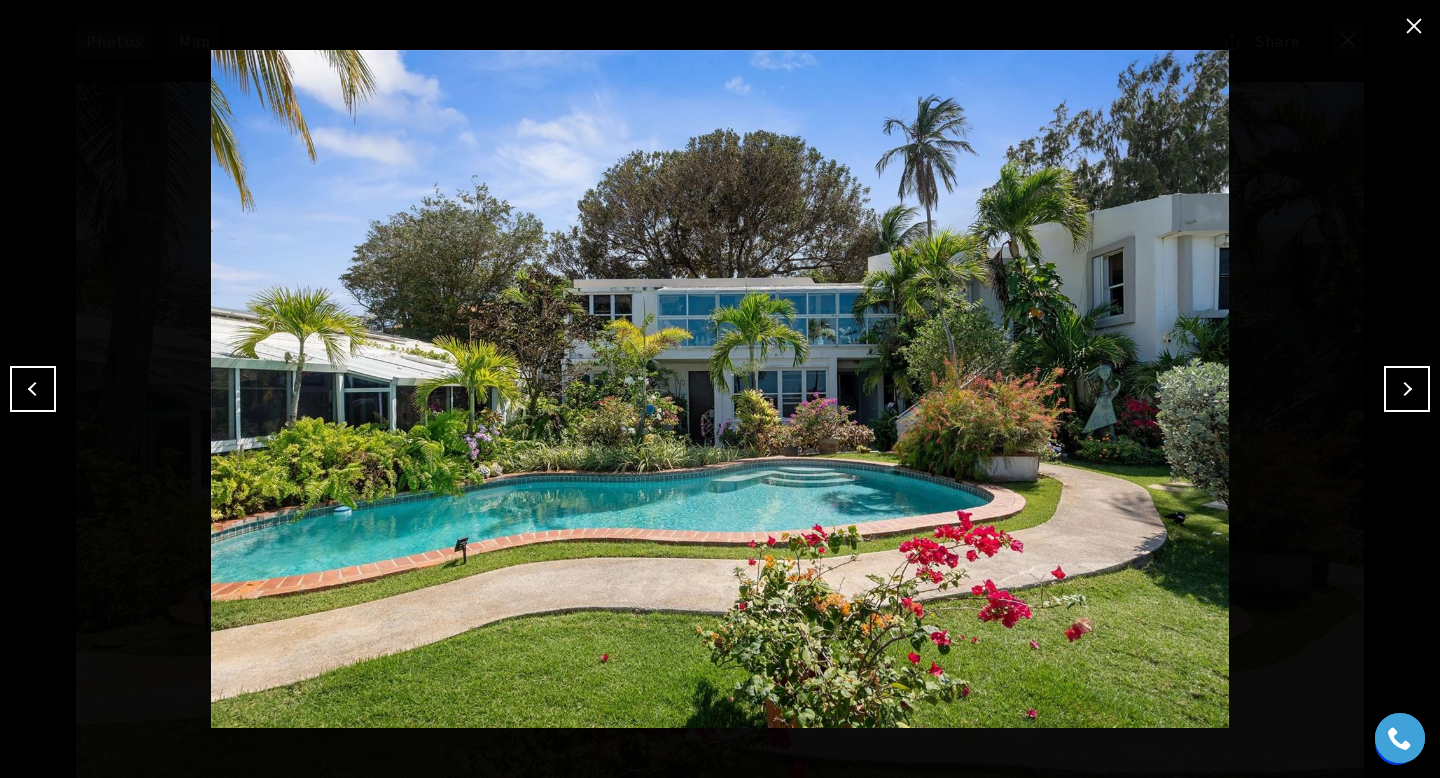 type 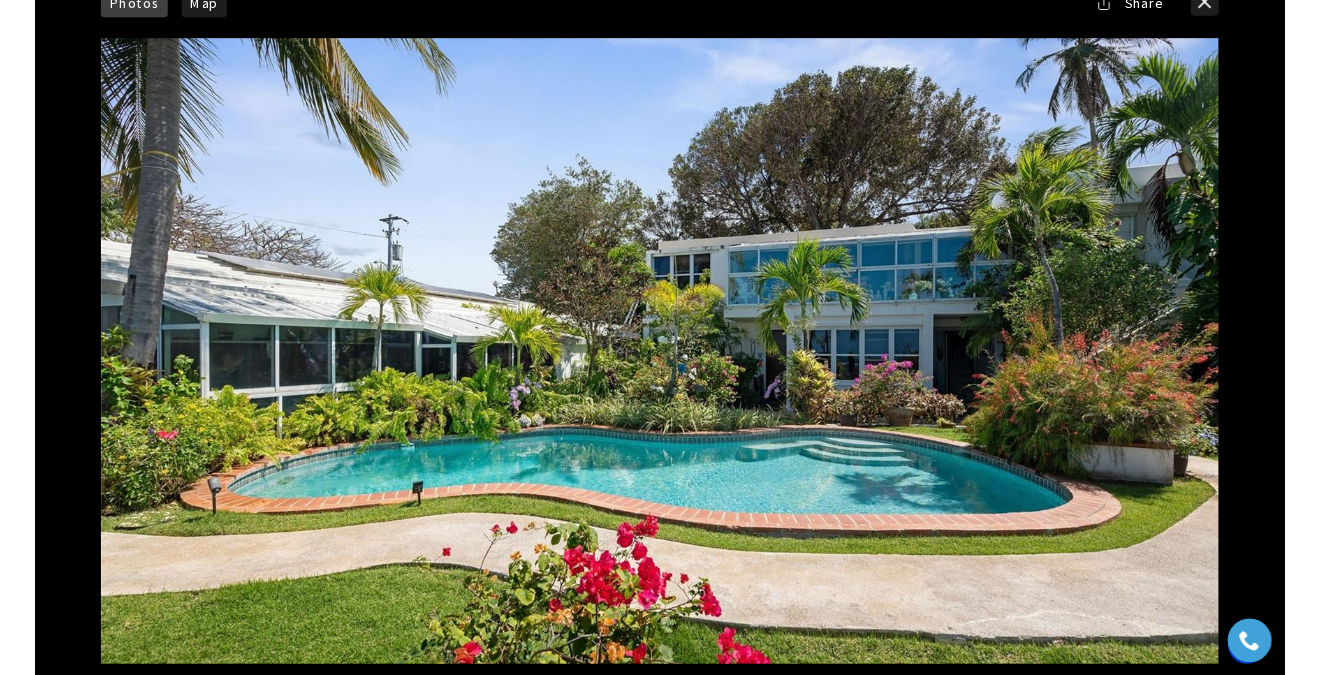 scroll, scrollTop: 0, scrollLeft: 0, axis: both 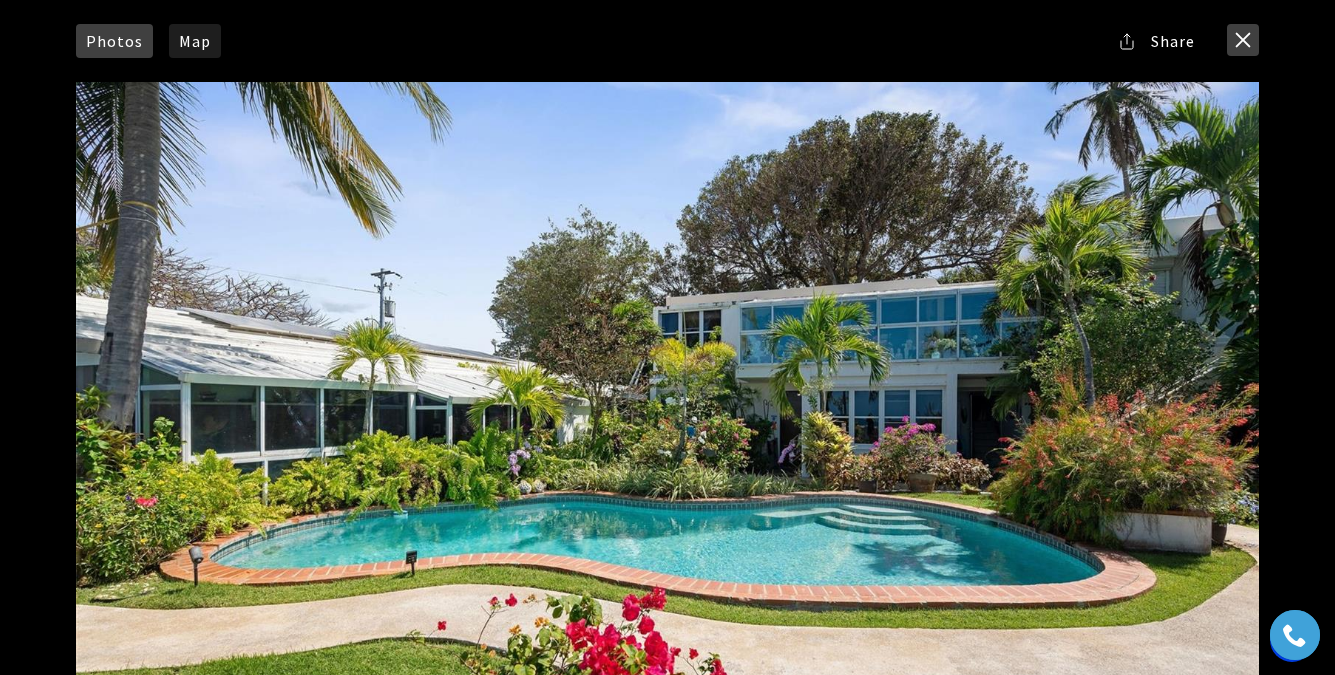 click at bounding box center (1243, 40) 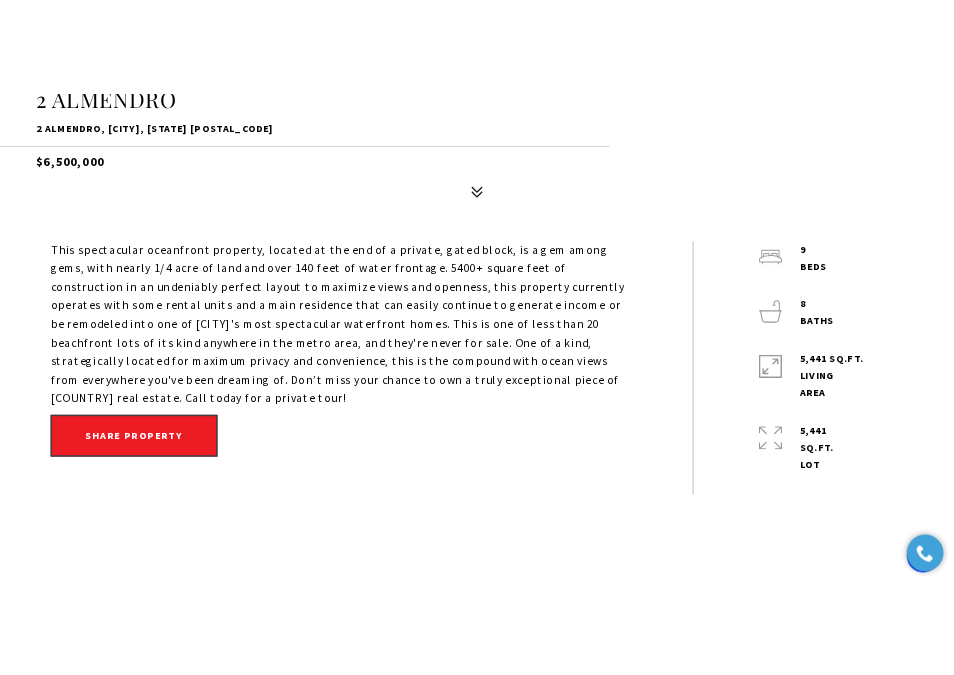 scroll, scrollTop: 746, scrollLeft: 0, axis: vertical 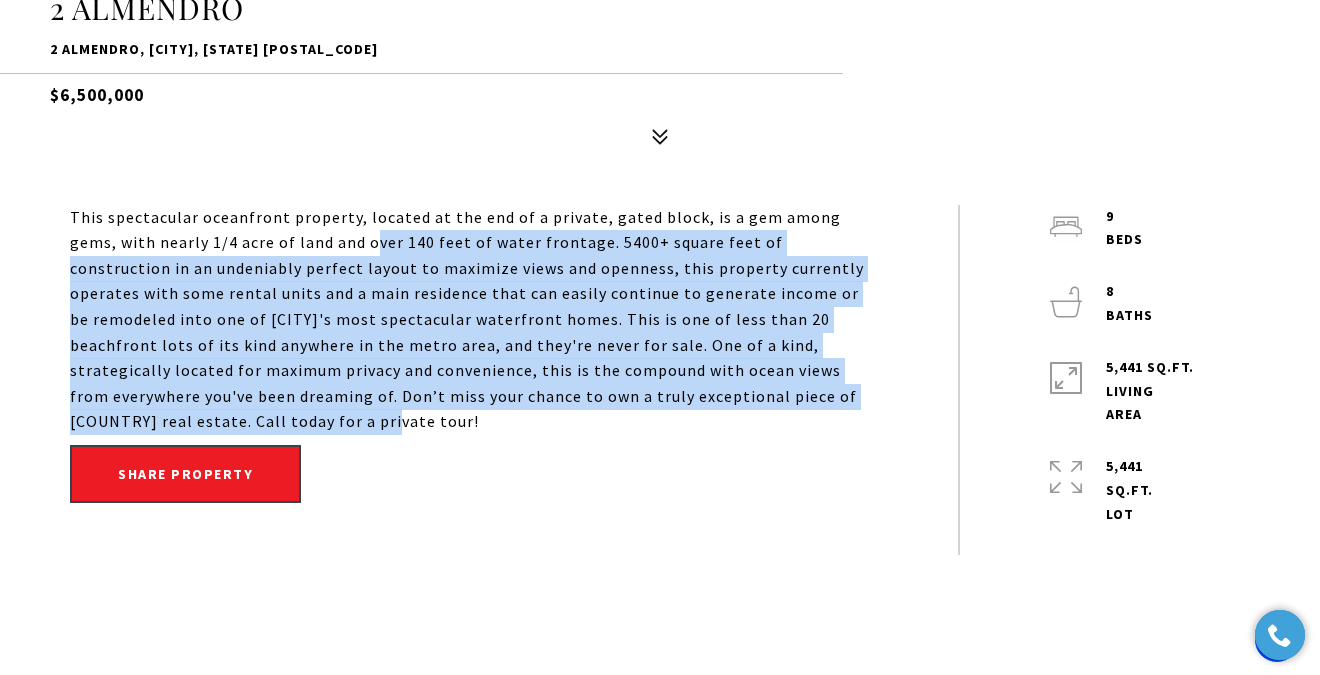 drag, startPoint x: 321, startPoint y: 245, endPoint x: 869, endPoint y: 395, distance: 568.15845 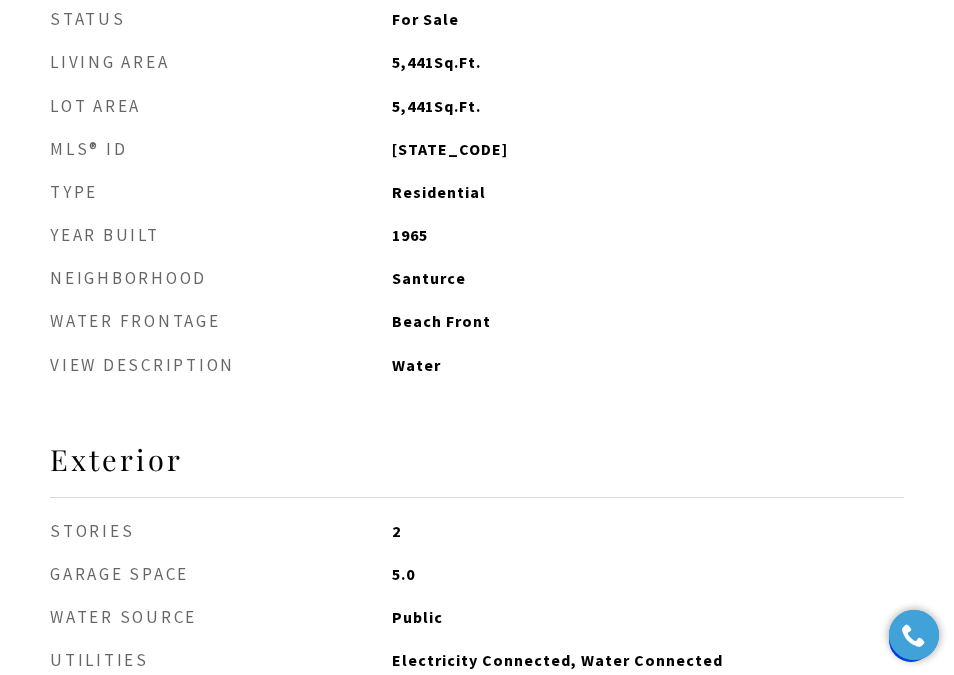 scroll, scrollTop: 2216, scrollLeft: 0, axis: vertical 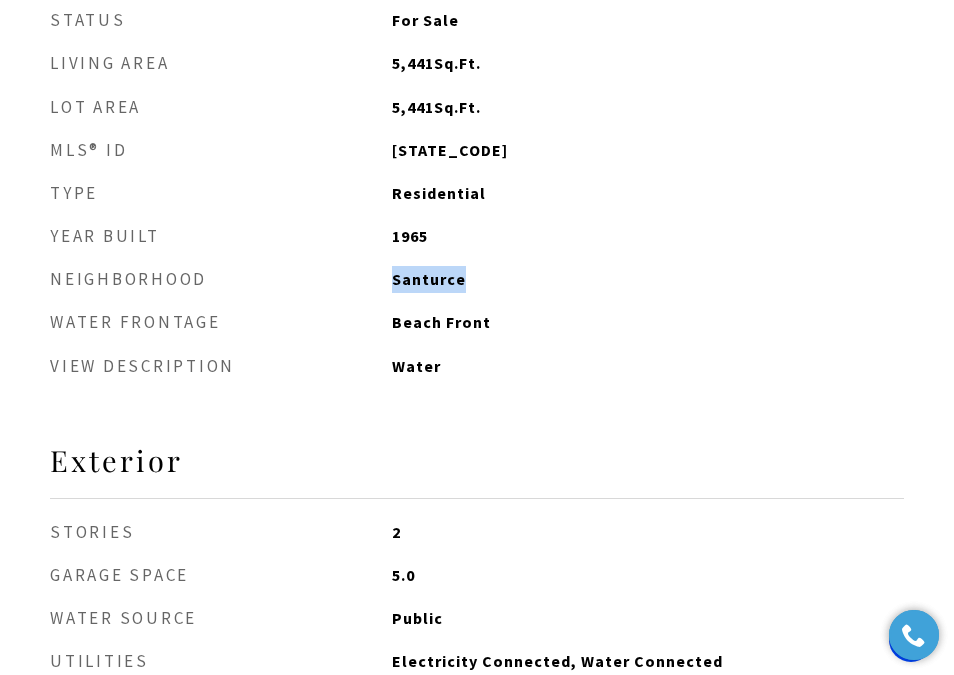 drag, startPoint x: 458, startPoint y: 284, endPoint x: 357, endPoint y: 284, distance: 101 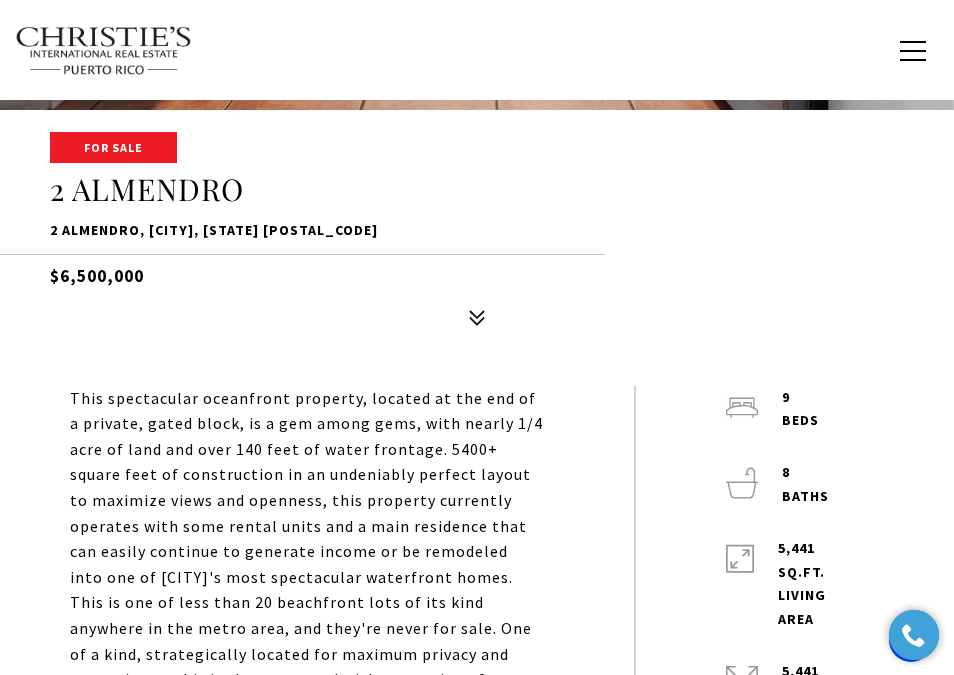 scroll, scrollTop: 561, scrollLeft: 0, axis: vertical 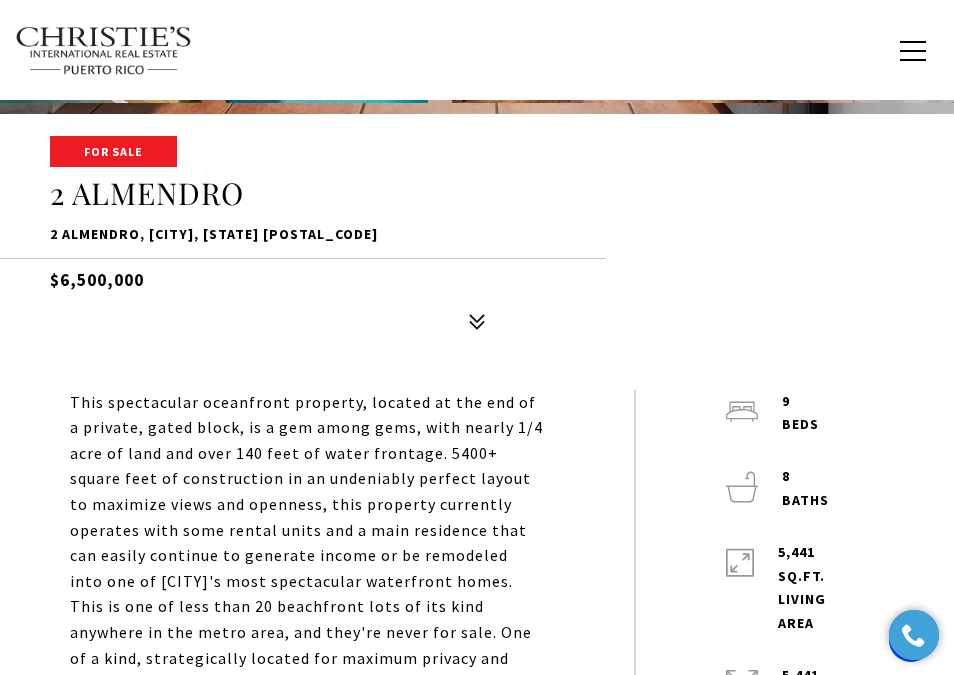 drag, startPoint x: 54, startPoint y: 235, endPoint x: 421, endPoint y: 233, distance: 367.00546 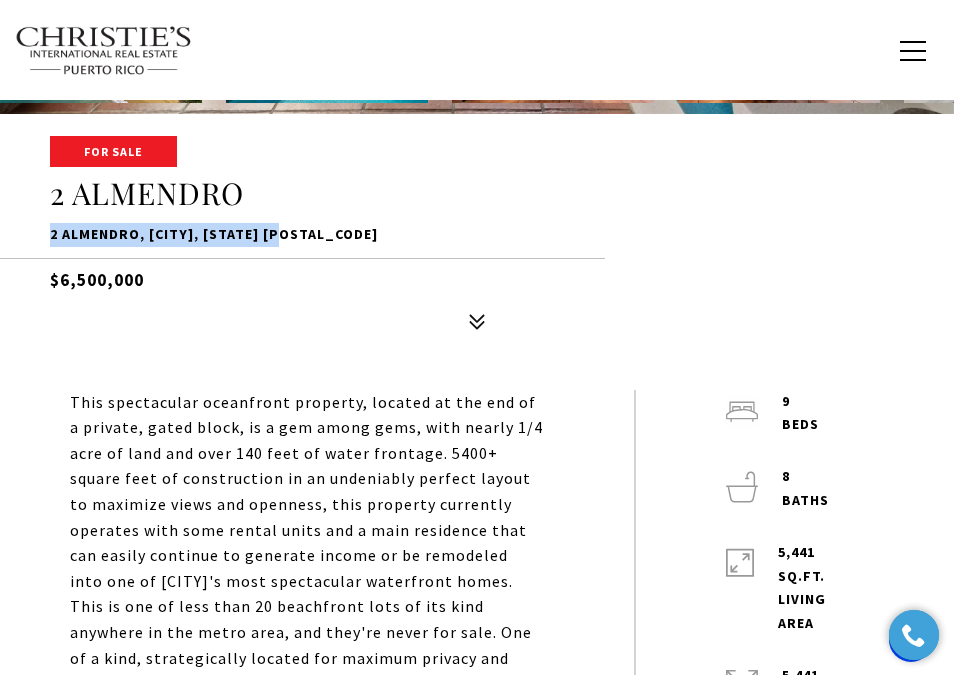 drag, startPoint x: 289, startPoint y: 232, endPoint x: 1, endPoint y: 233, distance: 288.00174 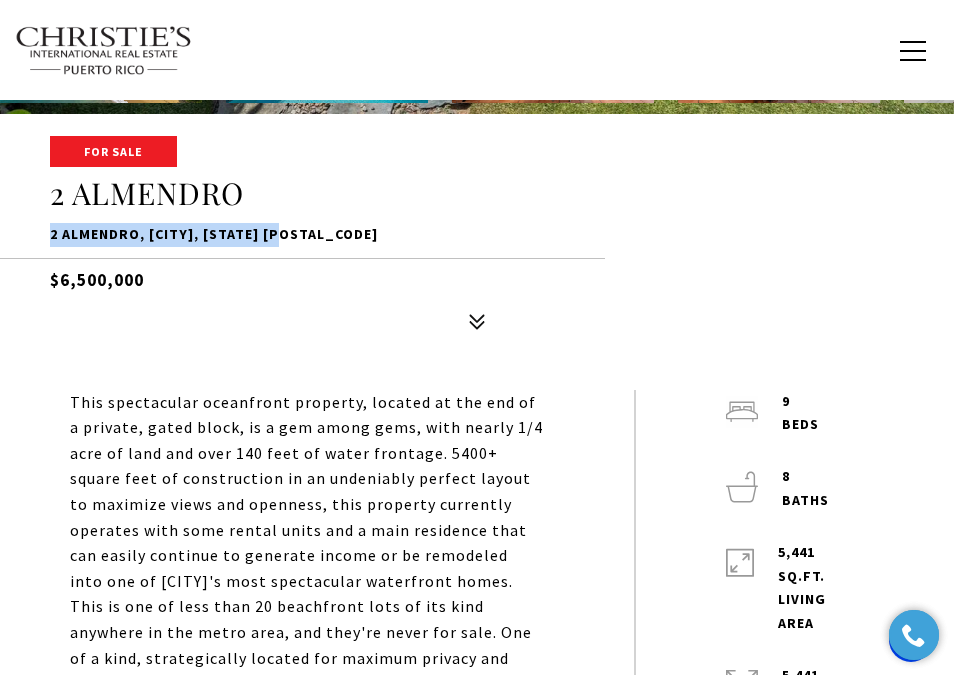 scroll, scrollTop: 0, scrollLeft: 0, axis: both 